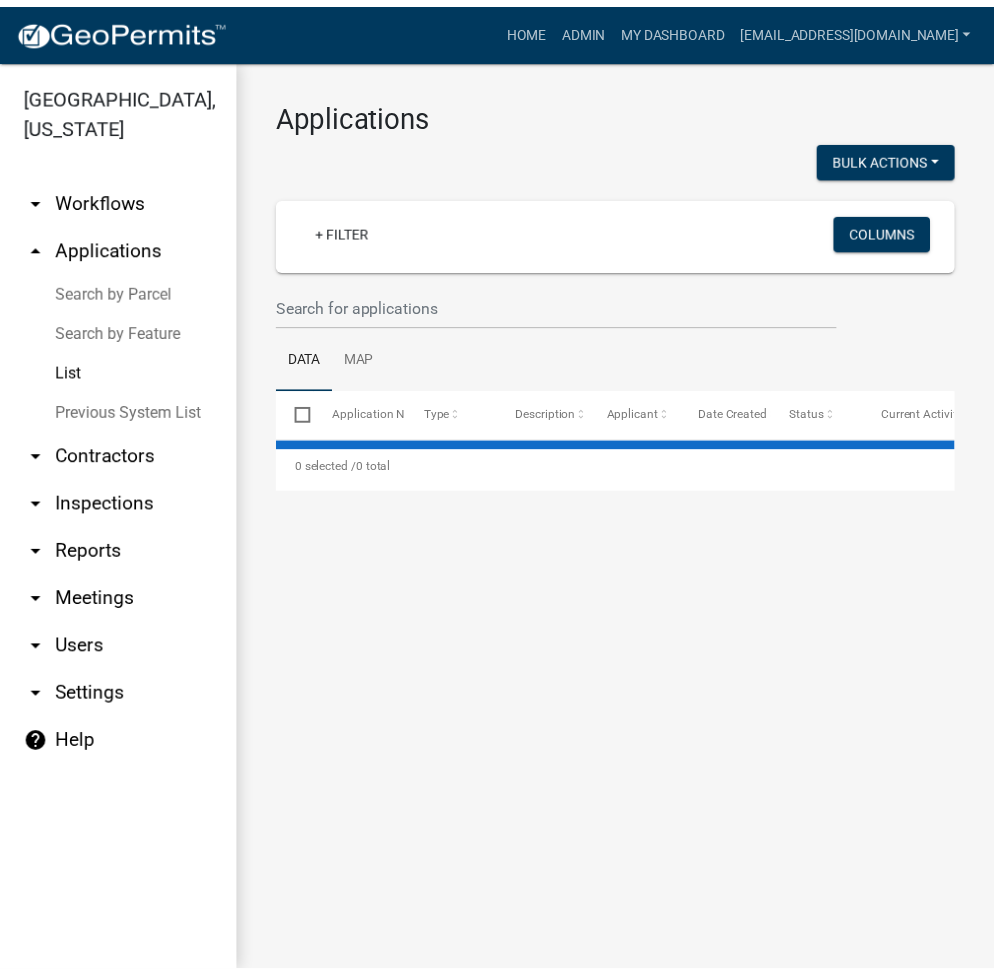 scroll, scrollTop: 0, scrollLeft: 0, axis: both 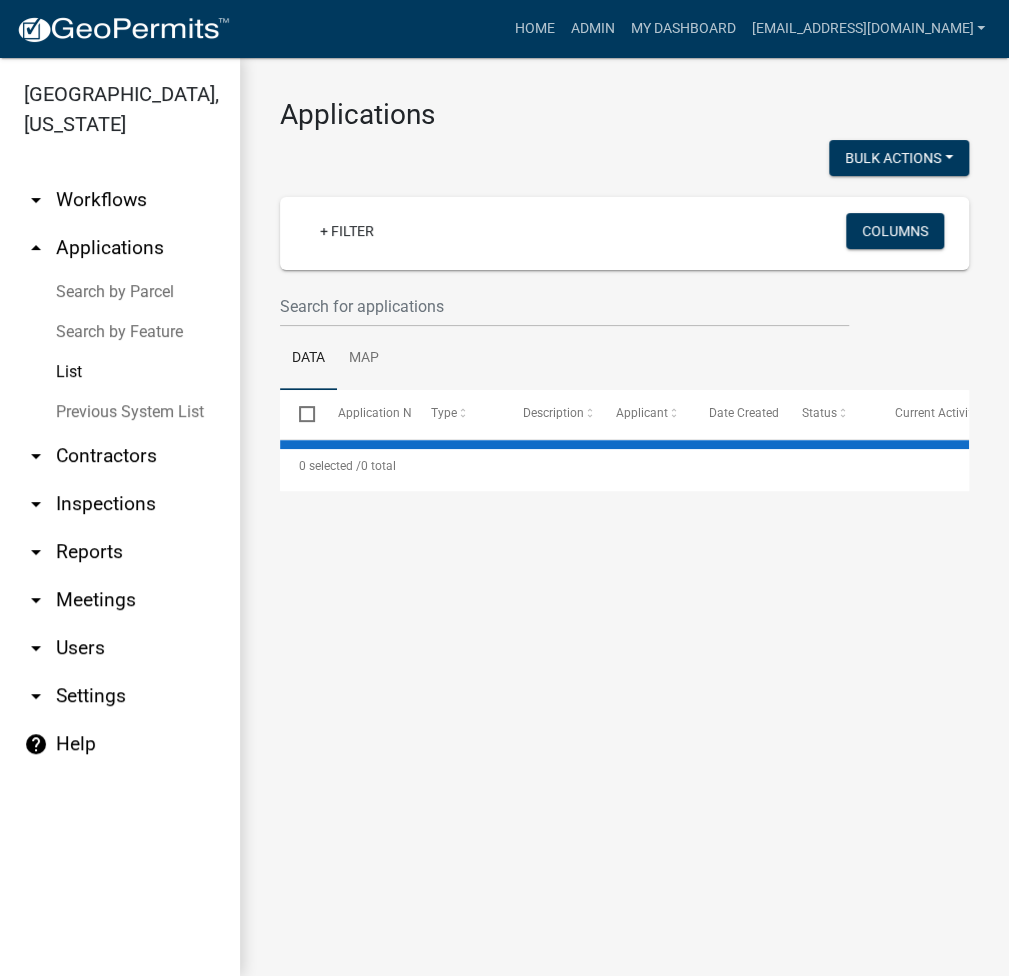 select on "3: 100" 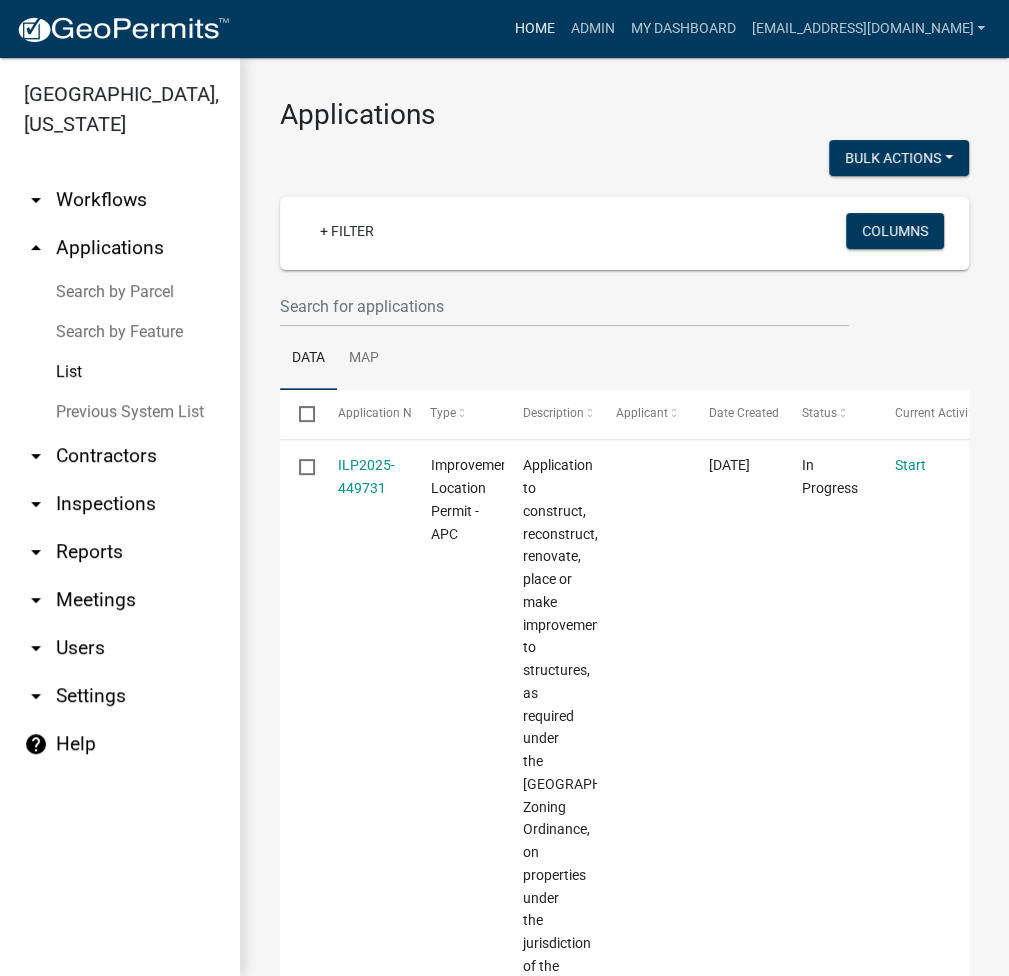 click on "Home" at bounding box center (534, 29) 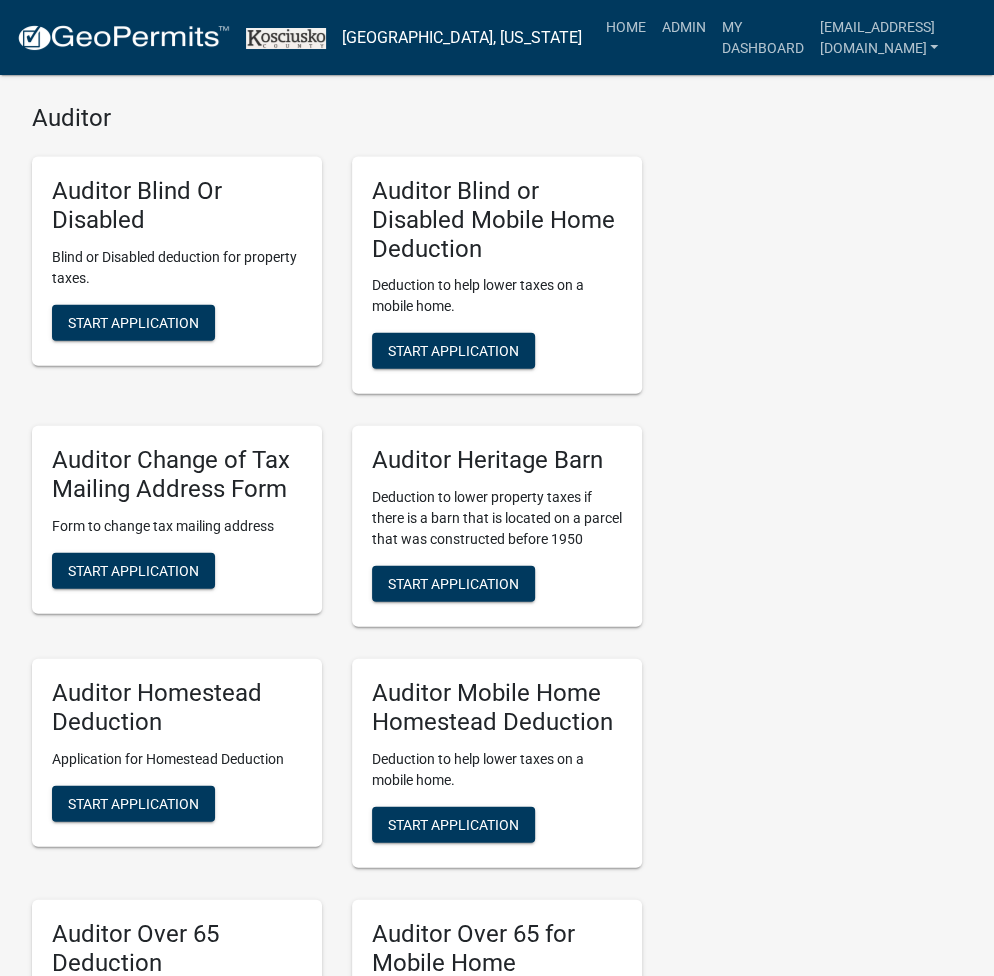 scroll, scrollTop: 4914, scrollLeft: 0, axis: vertical 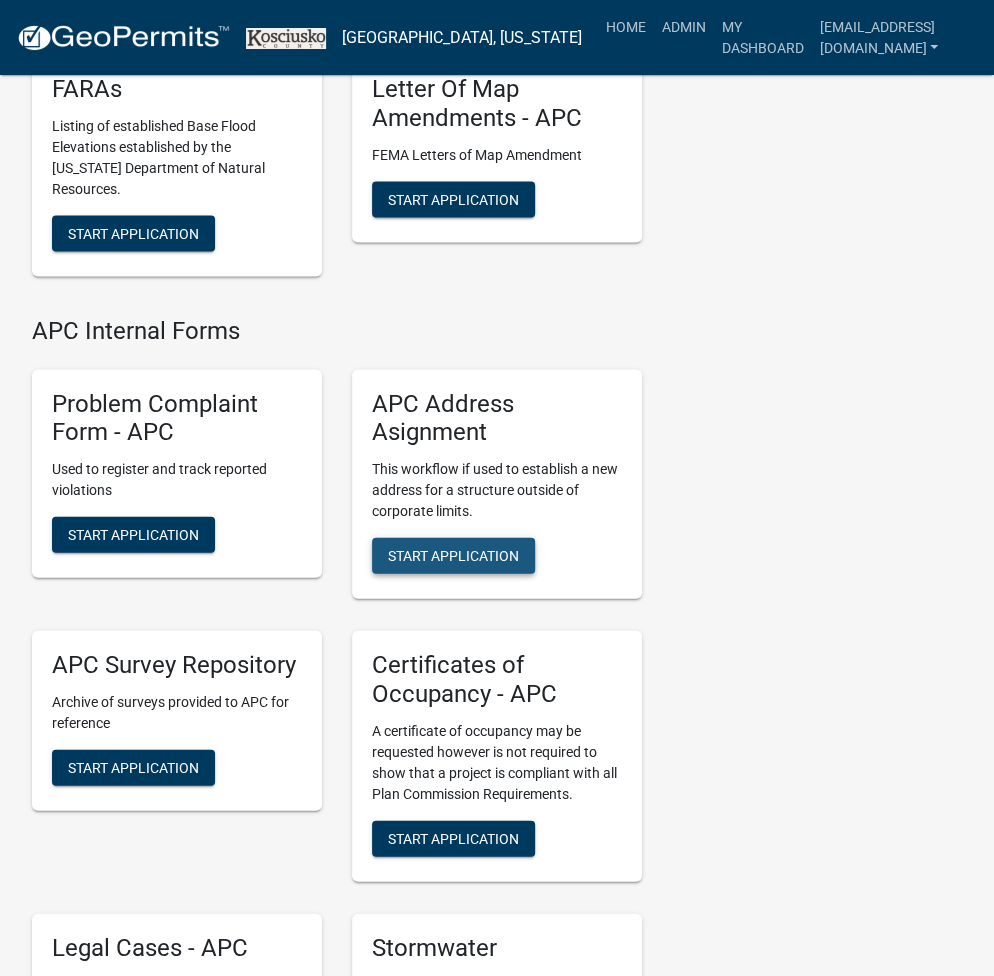click on "Start Application" at bounding box center [453, 555] 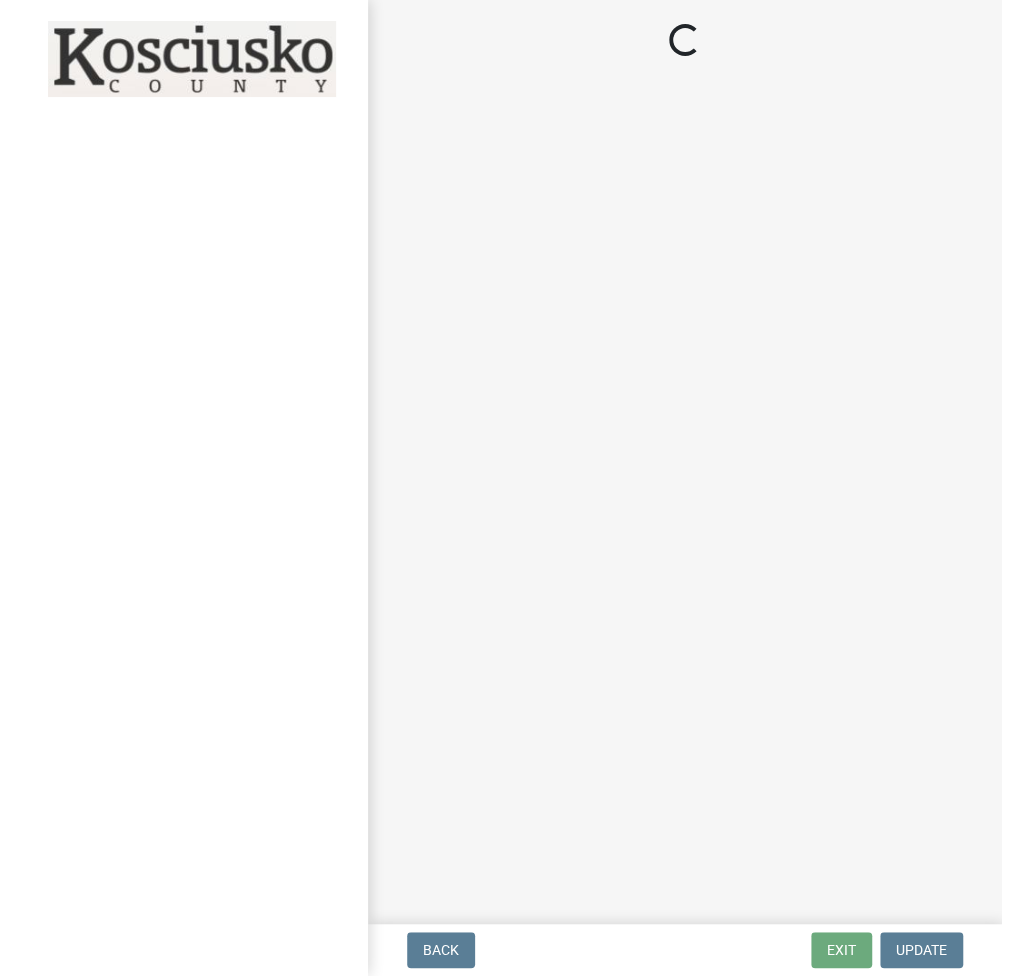 scroll, scrollTop: 0, scrollLeft: 0, axis: both 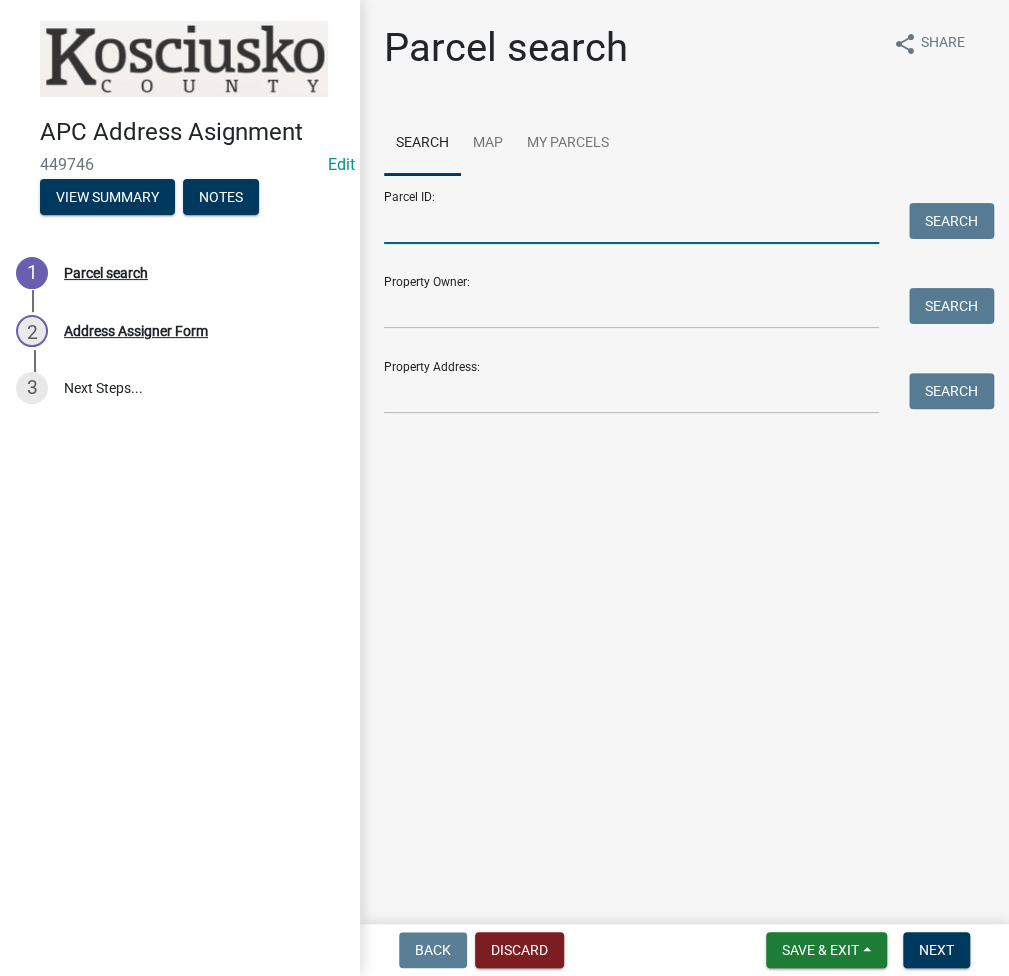 click on "Parcel ID:" at bounding box center (631, 223) 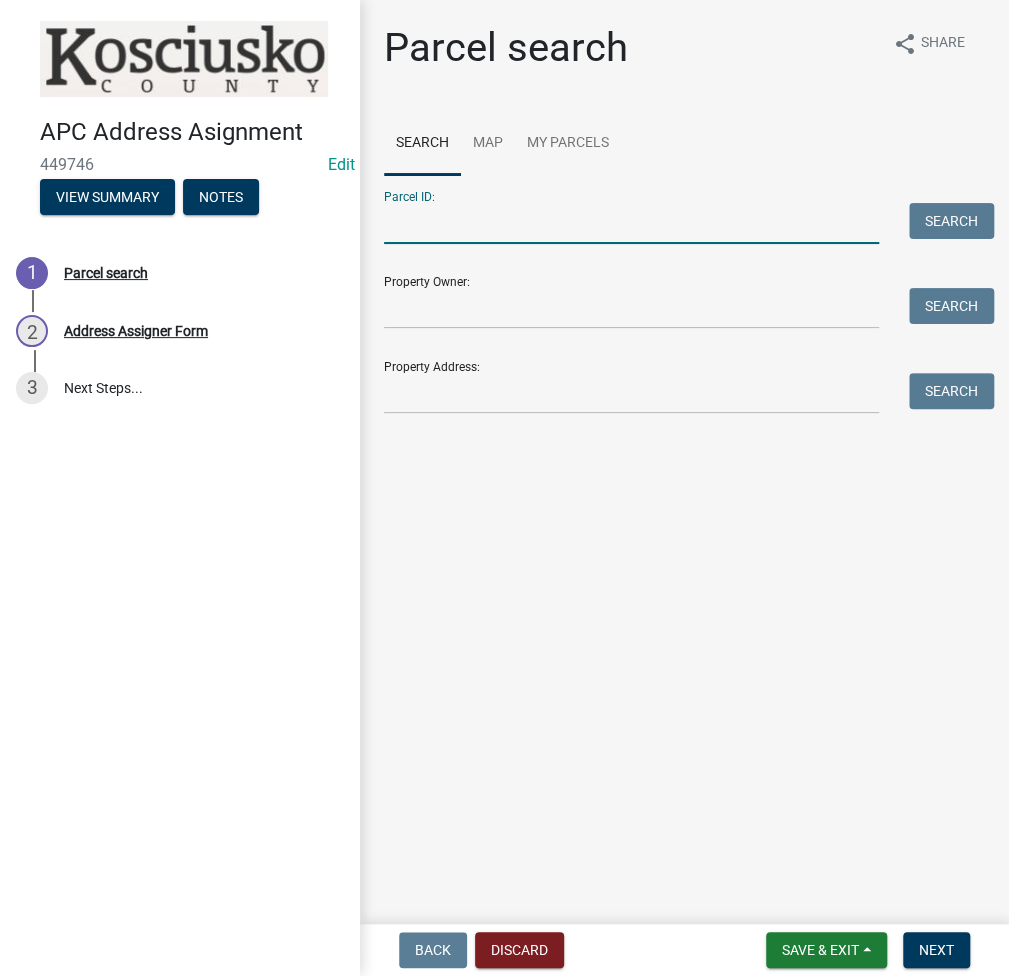 paste on "007-051-164" 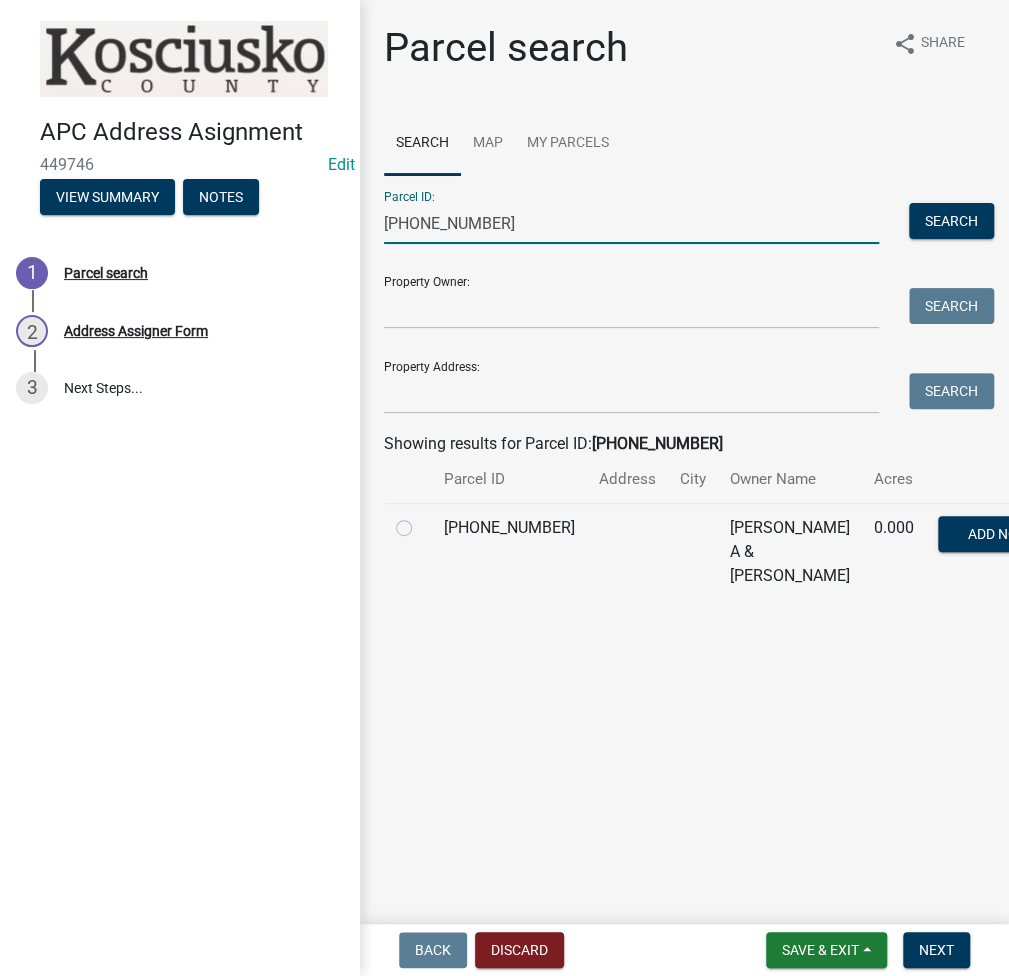 type on "007-051-164" 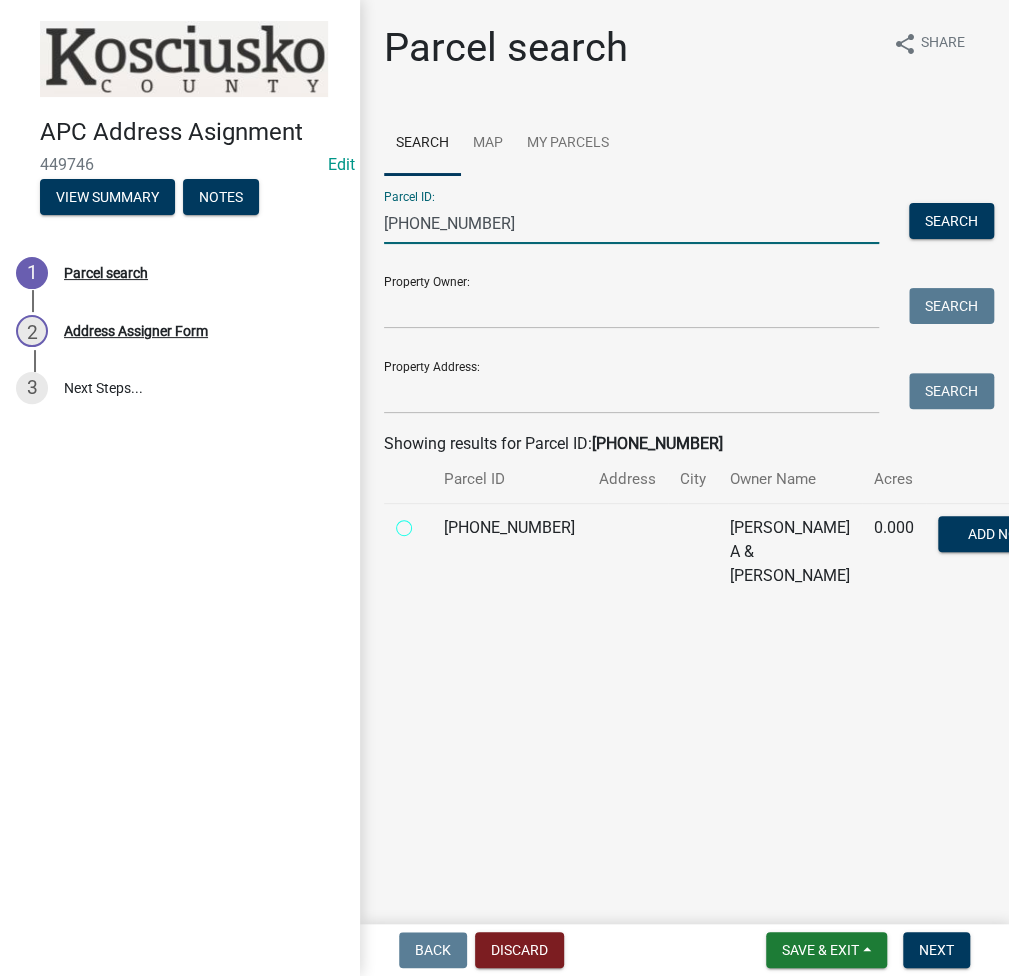 click at bounding box center (426, 522) 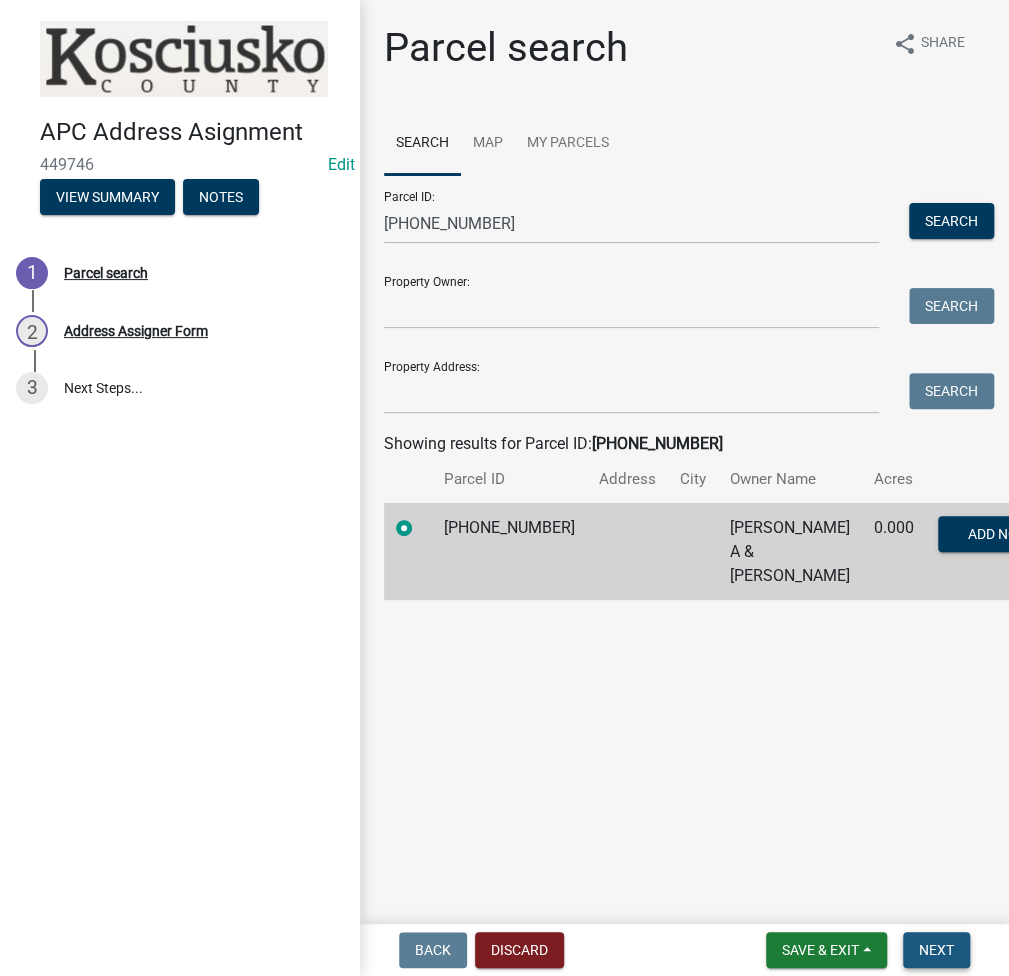 click on "Next" at bounding box center (936, 950) 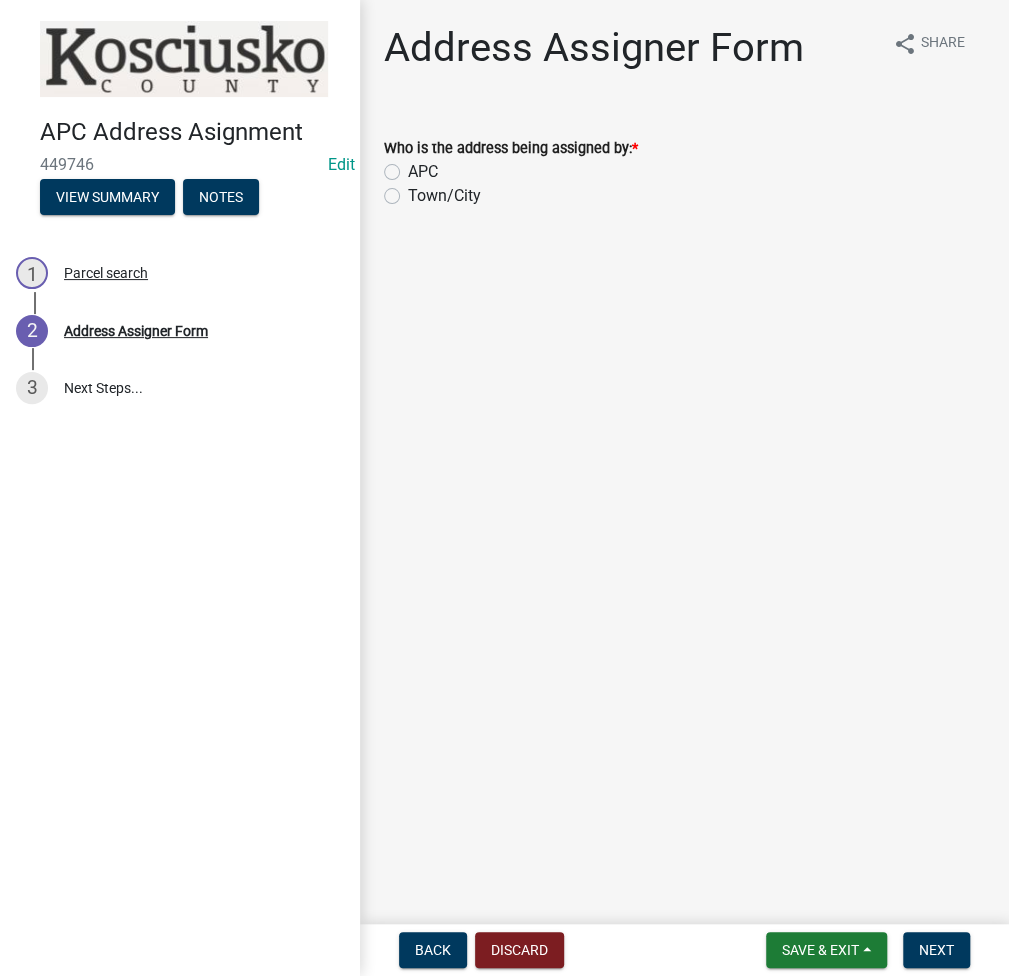 click on "APC" 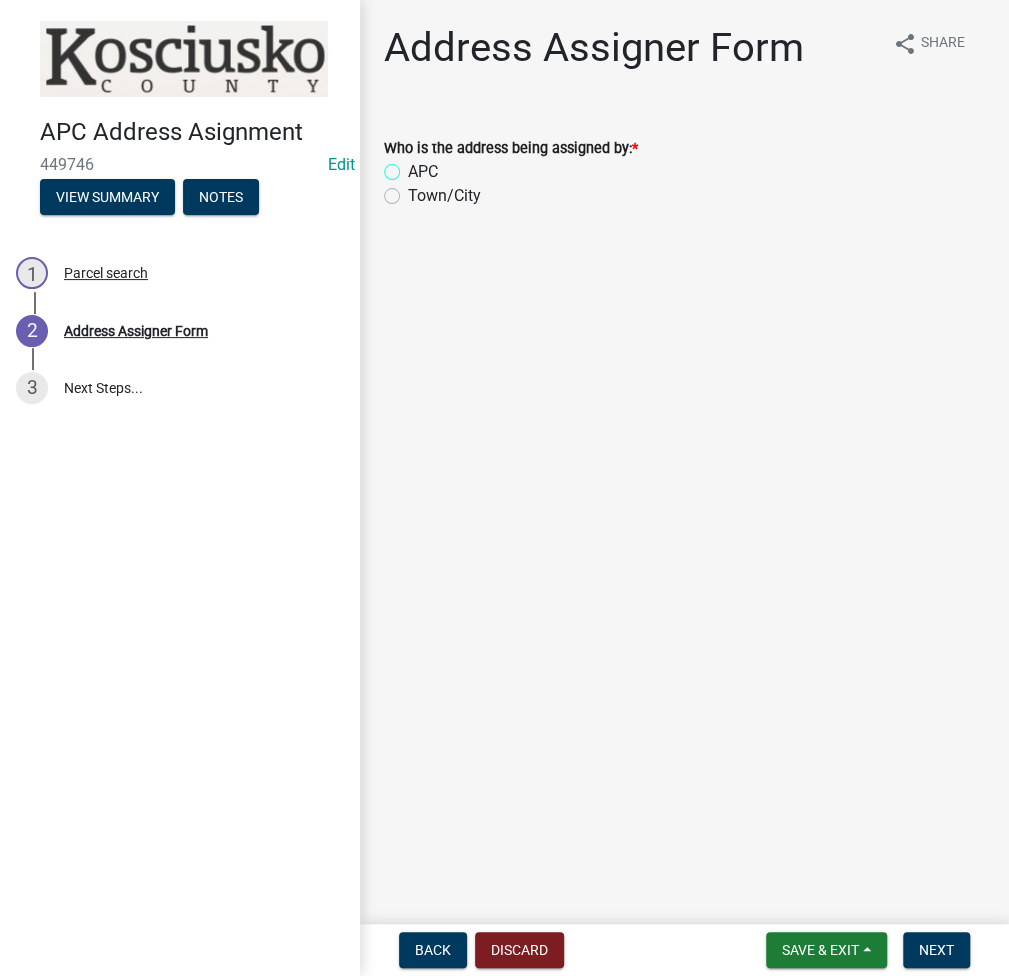 click on "APC" at bounding box center (414, 166) 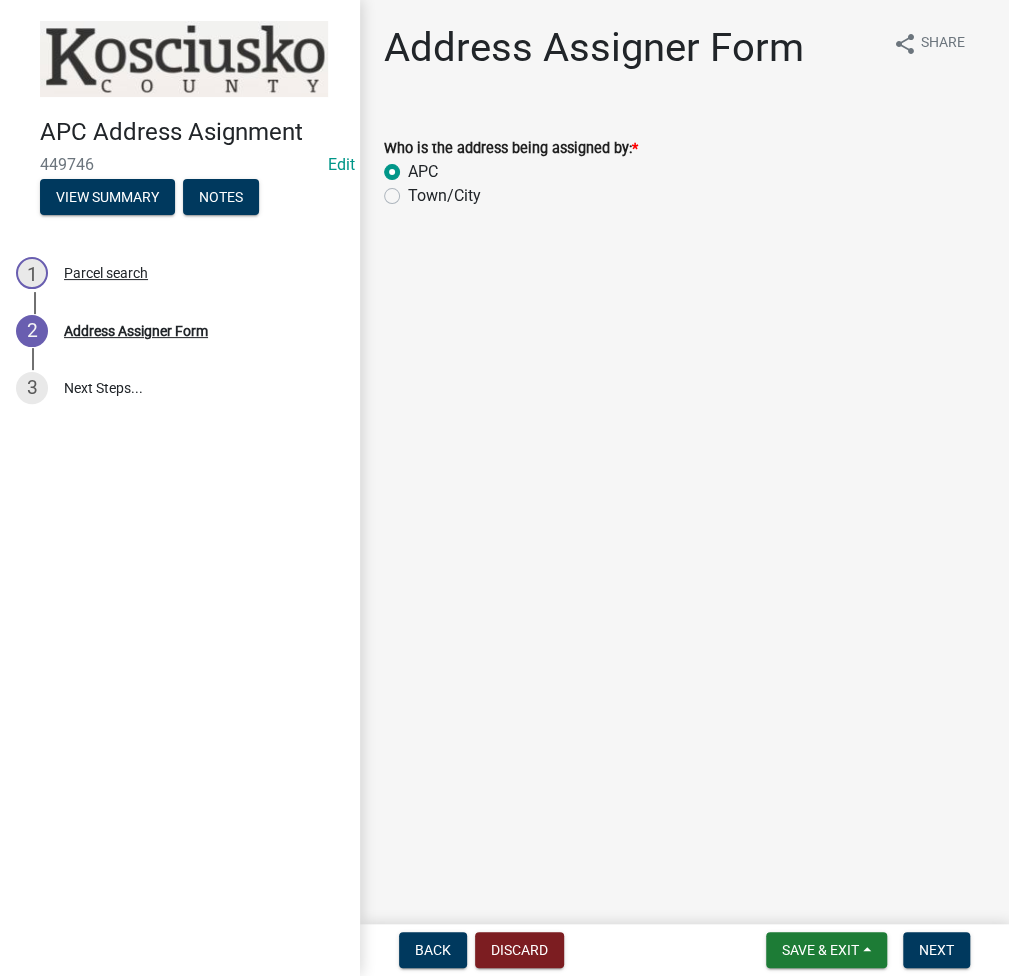 radio on "true" 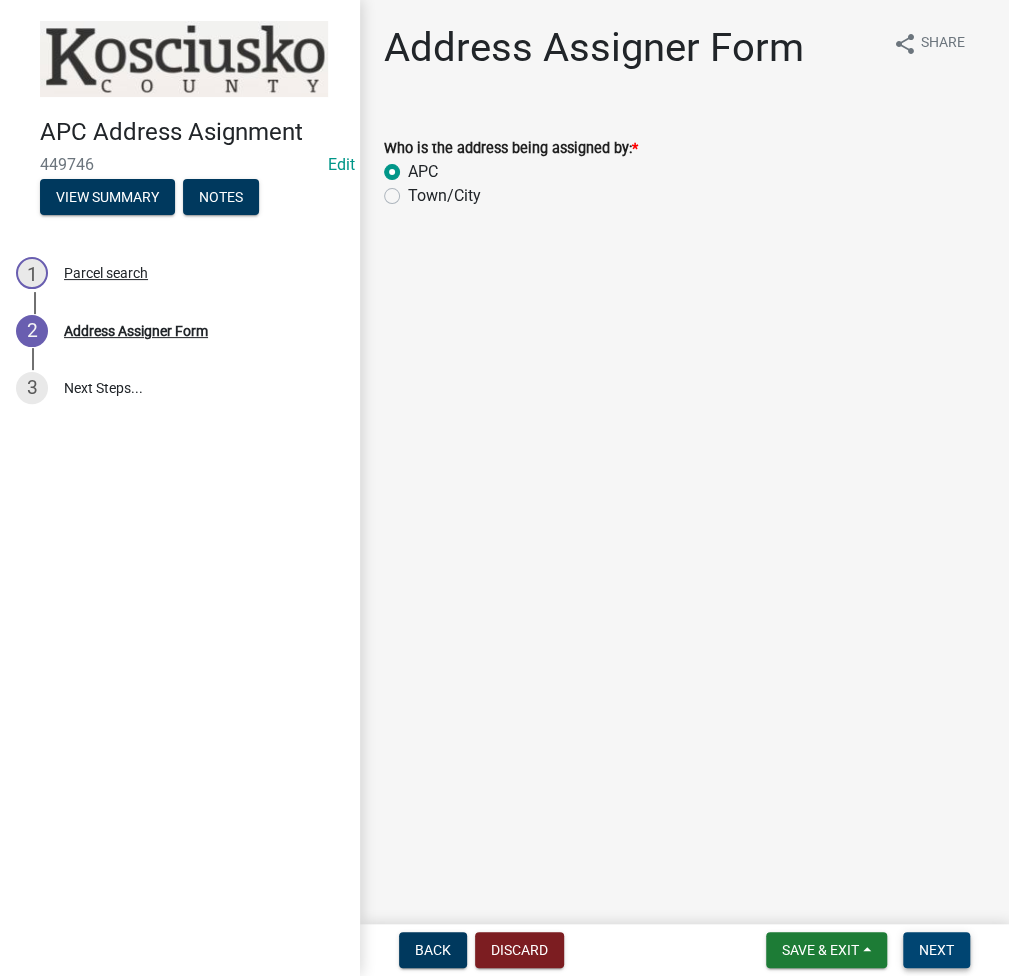 click on "Next" at bounding box center [936, 950] 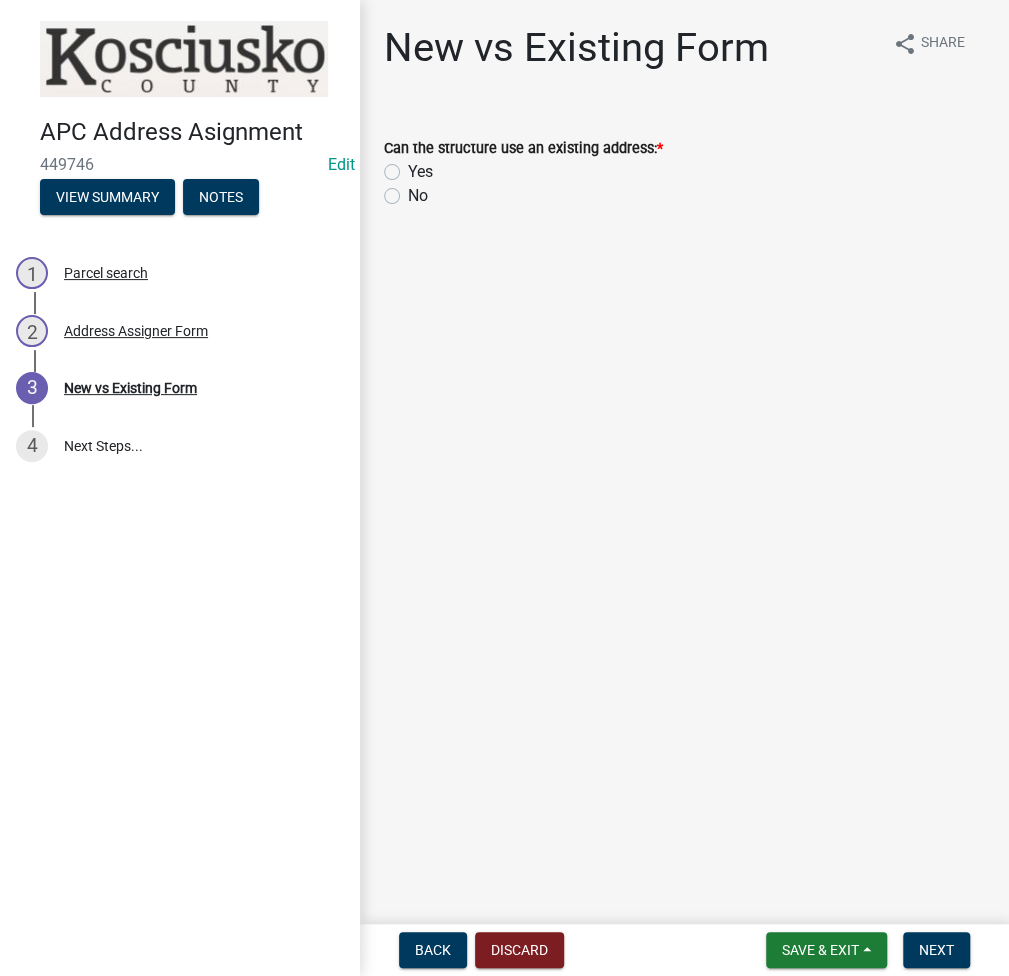 click on "No" 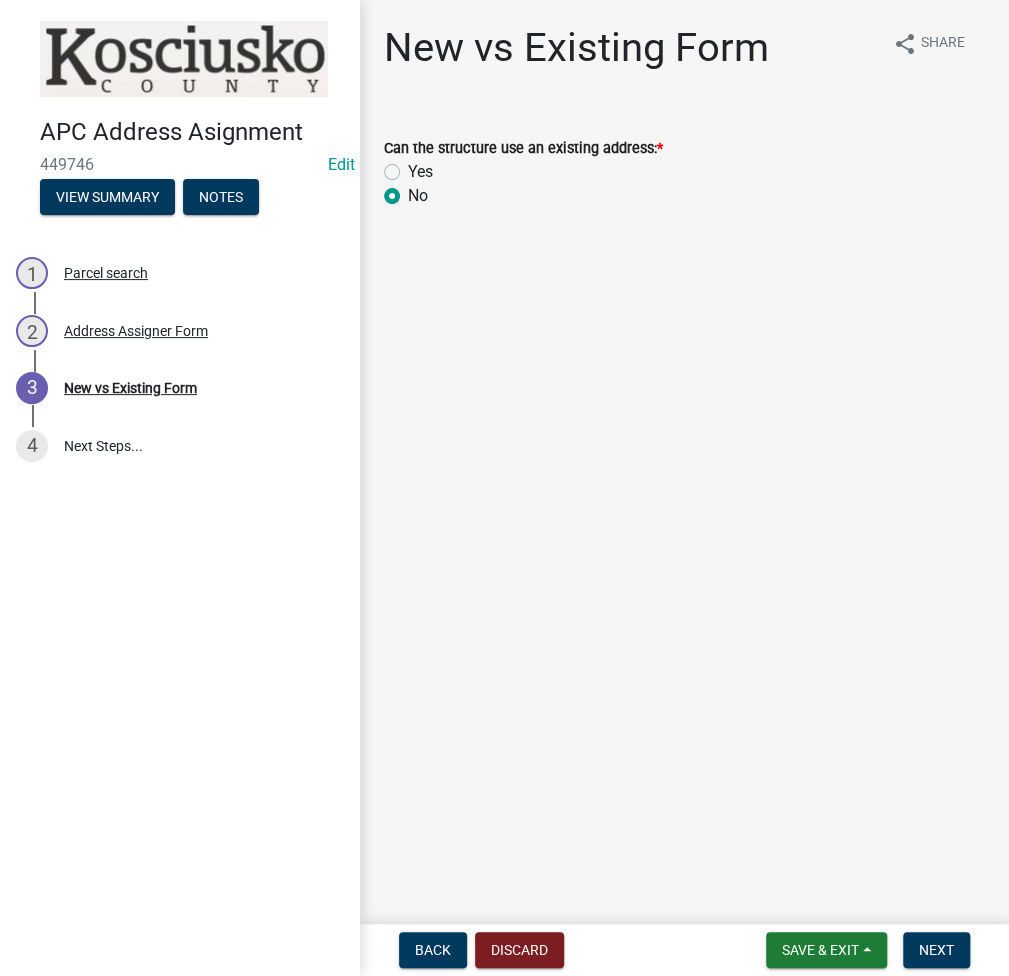 radio on "true" 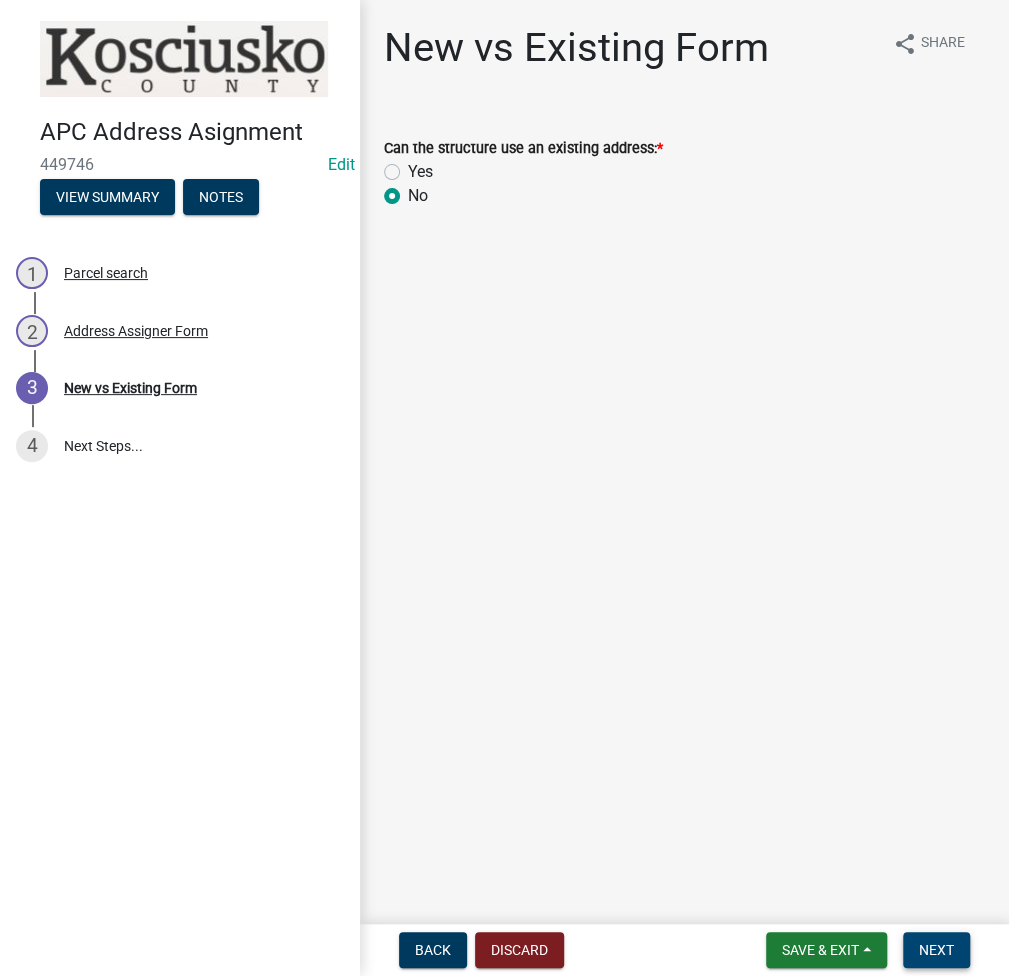 click on "Next" at bounding box center [936, 950] 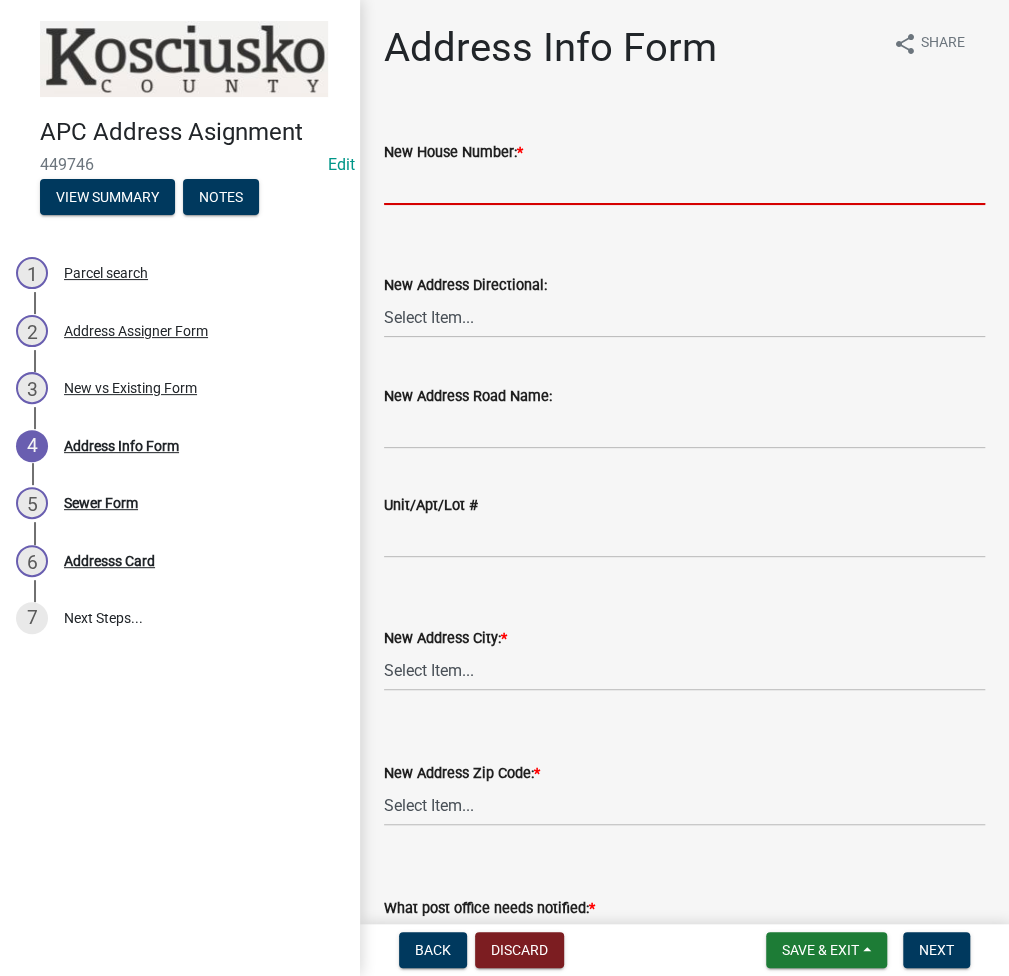 click on "New House Number:  *" at bounding box center [684, 184] 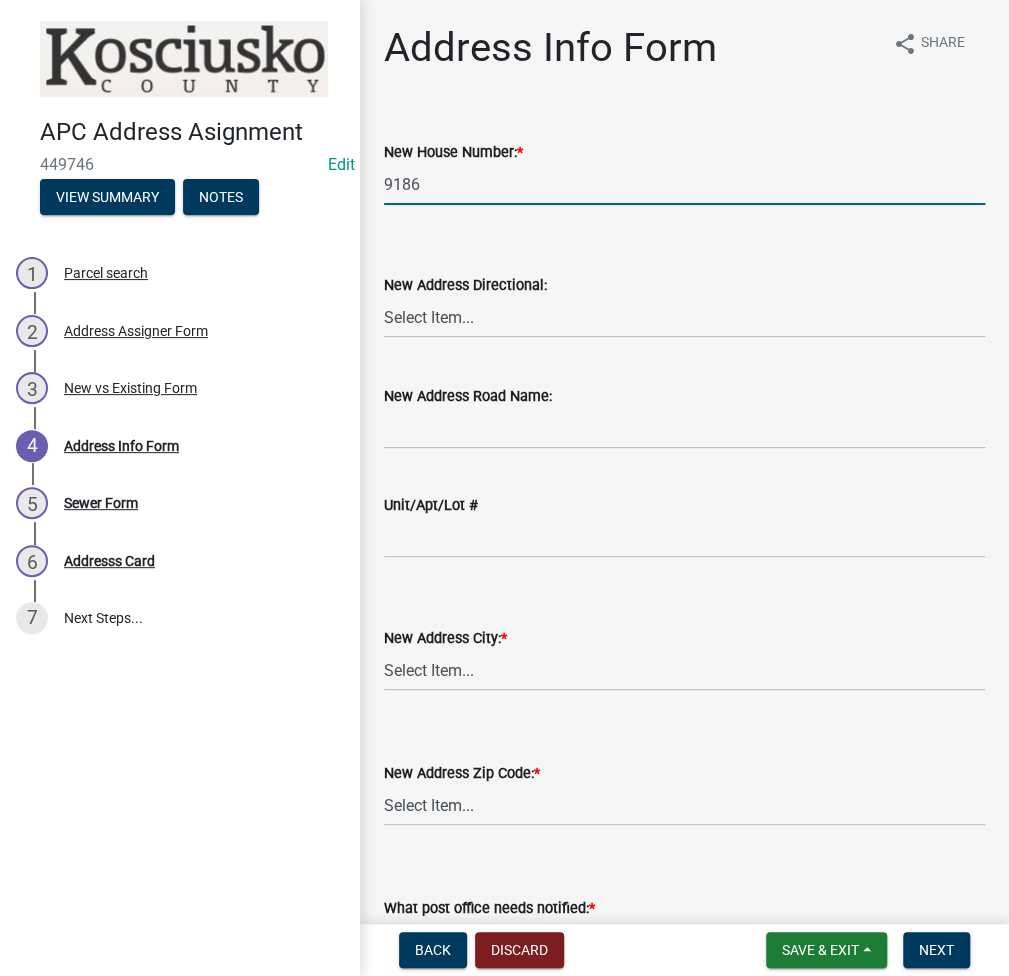 type on "9186" 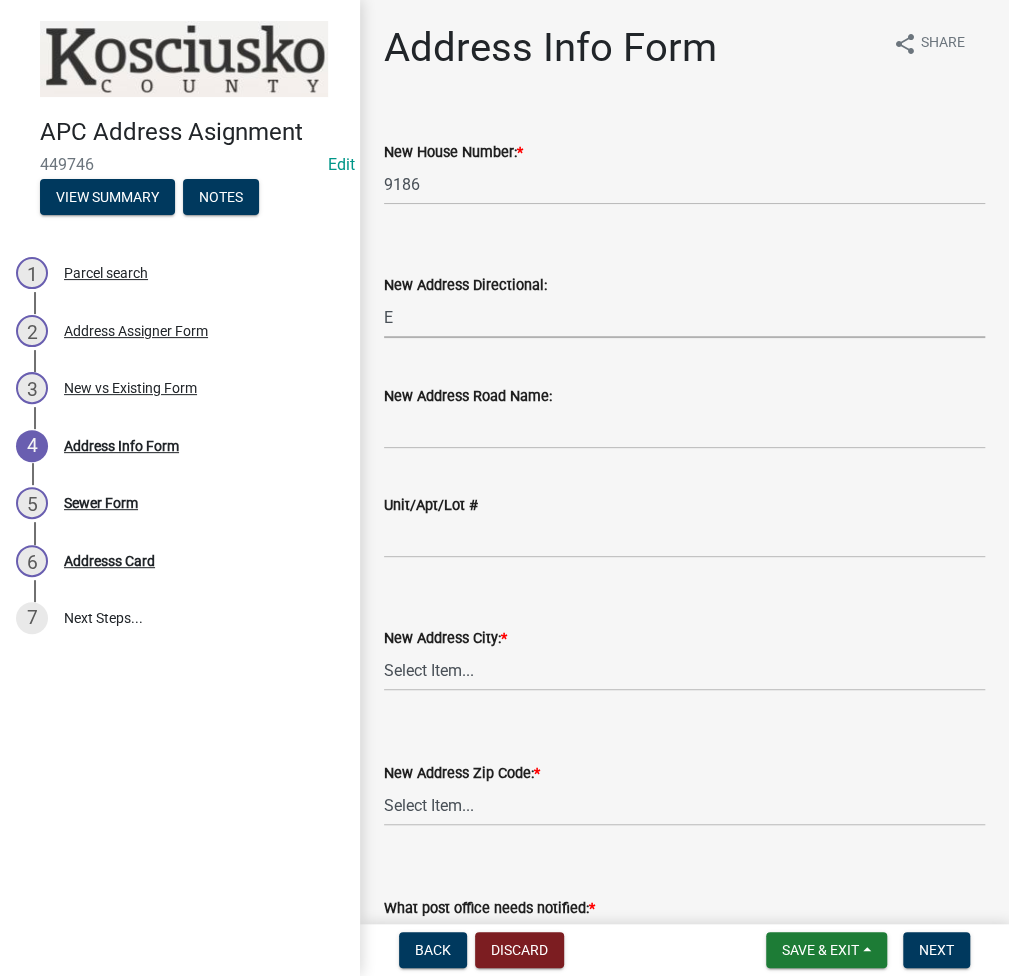 select on "96281095-6cf4-4b63-a344-abe74cfcb4ae" 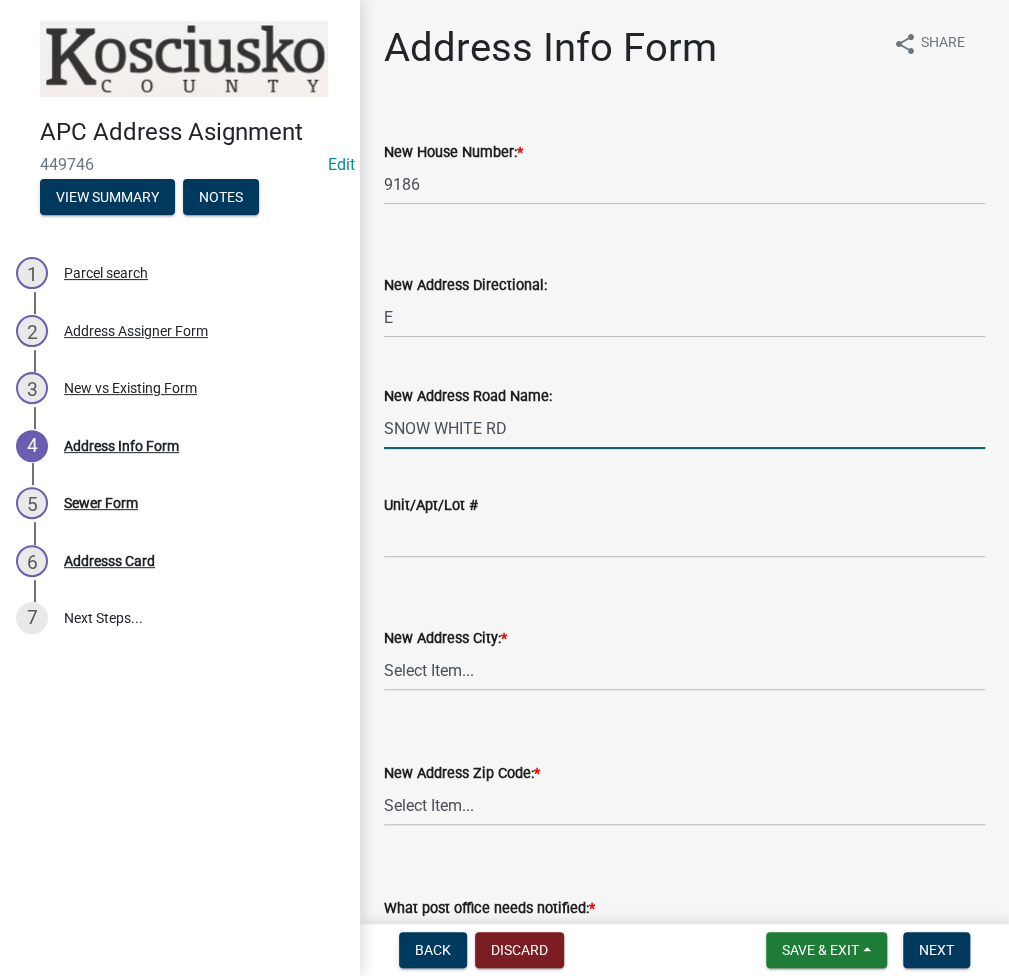 type on "SNOW WHITE RD" 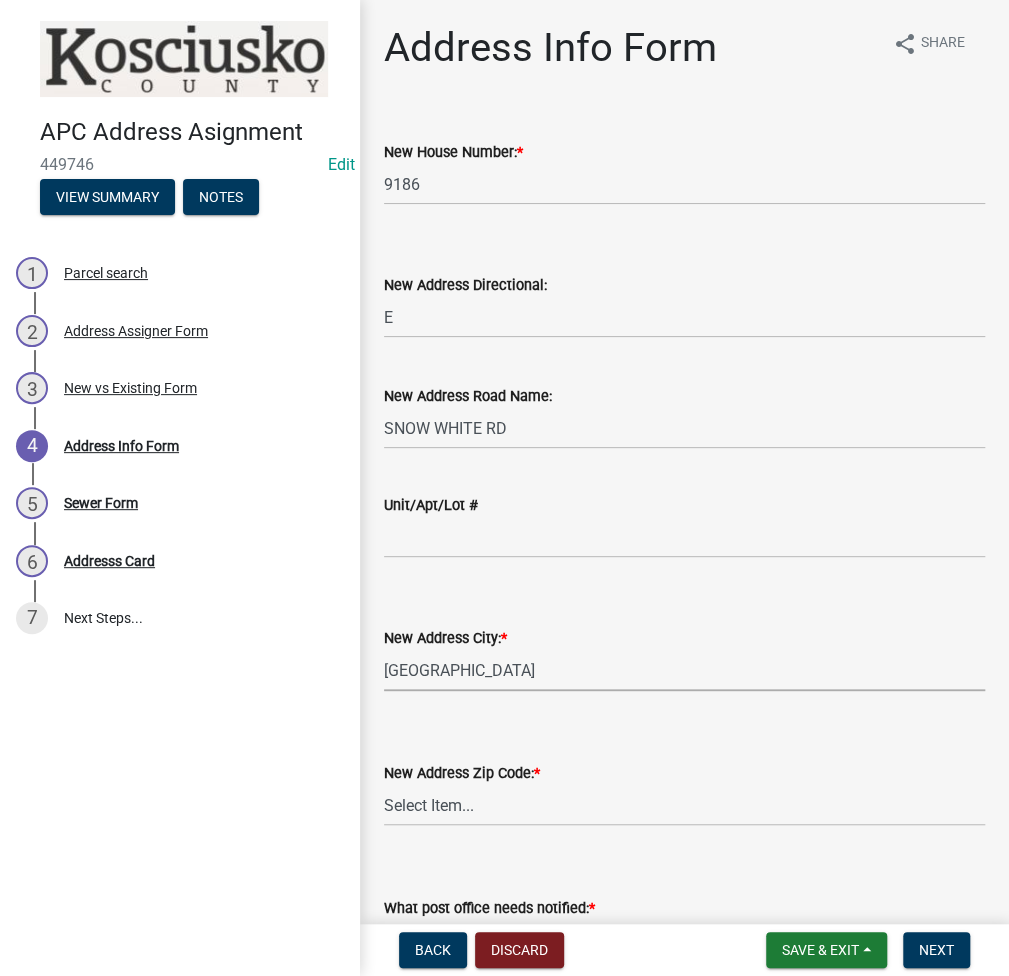 click on "Select Item...   AKRON   BOURBON   BURKET   CLAYPOOL   CROMWELL   ETNA GREEN   LEESBURG   MENTONE   MILFORD   NAPPANEE   NORTH MANCHESTER   NORTH WEBSTER   PIERCETON   ROCHESTER   SILVER LAKE   SOUTH WHITLEY   SYRACUSE   WARSAW   WINONA LAKE   BREMEN" at bounding box center (684, 670) 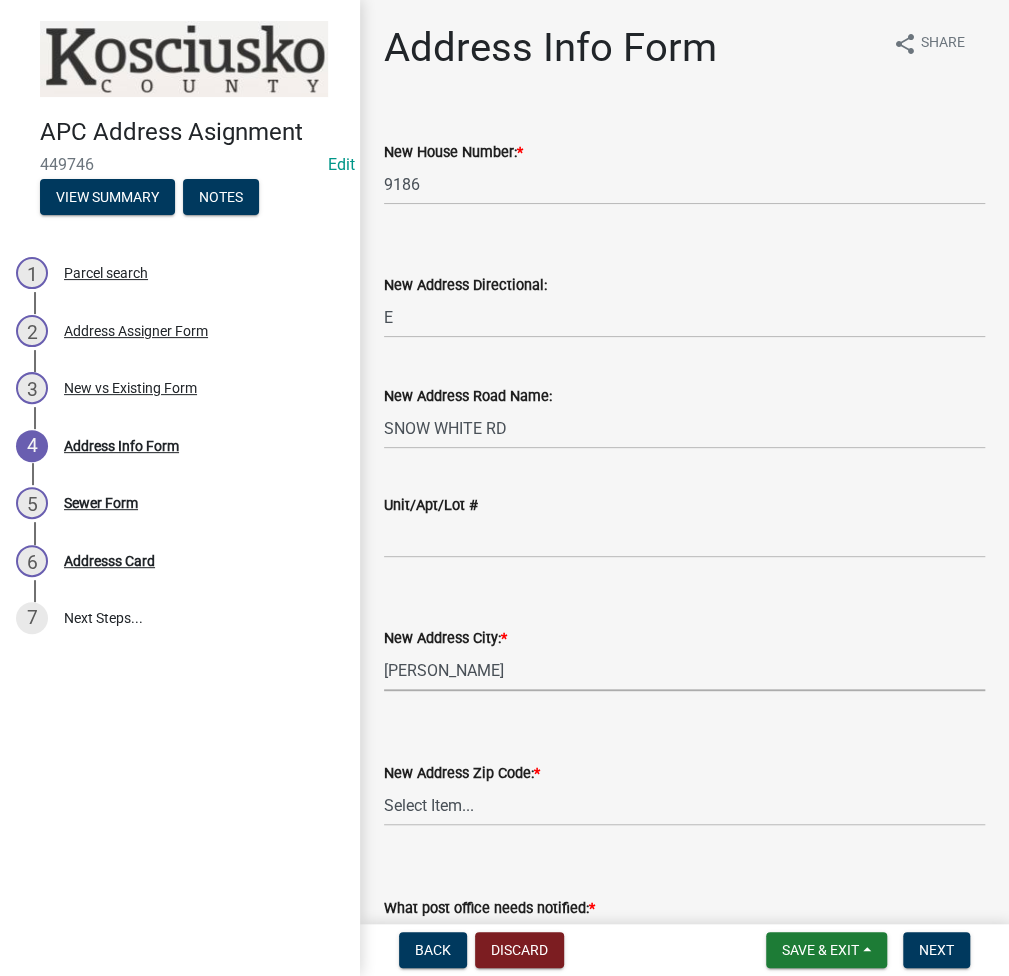 click on "Select Item...   AKRON   BOURBON   BURKET   CLAYPOOL   CROMWELL   ETNA GREEN   LEESBURG   MENTONE   MILFORD   NAPPANEE   NORTH MANCHESTER   NORTH WEBSTER   PIERCETON   ROCHESTER   SILVER LAKE   SOUTH WHITLEY   SYRACUSE   WARSAW   WINONA LAKE   BREMEN" at bounding box center (684, 670) 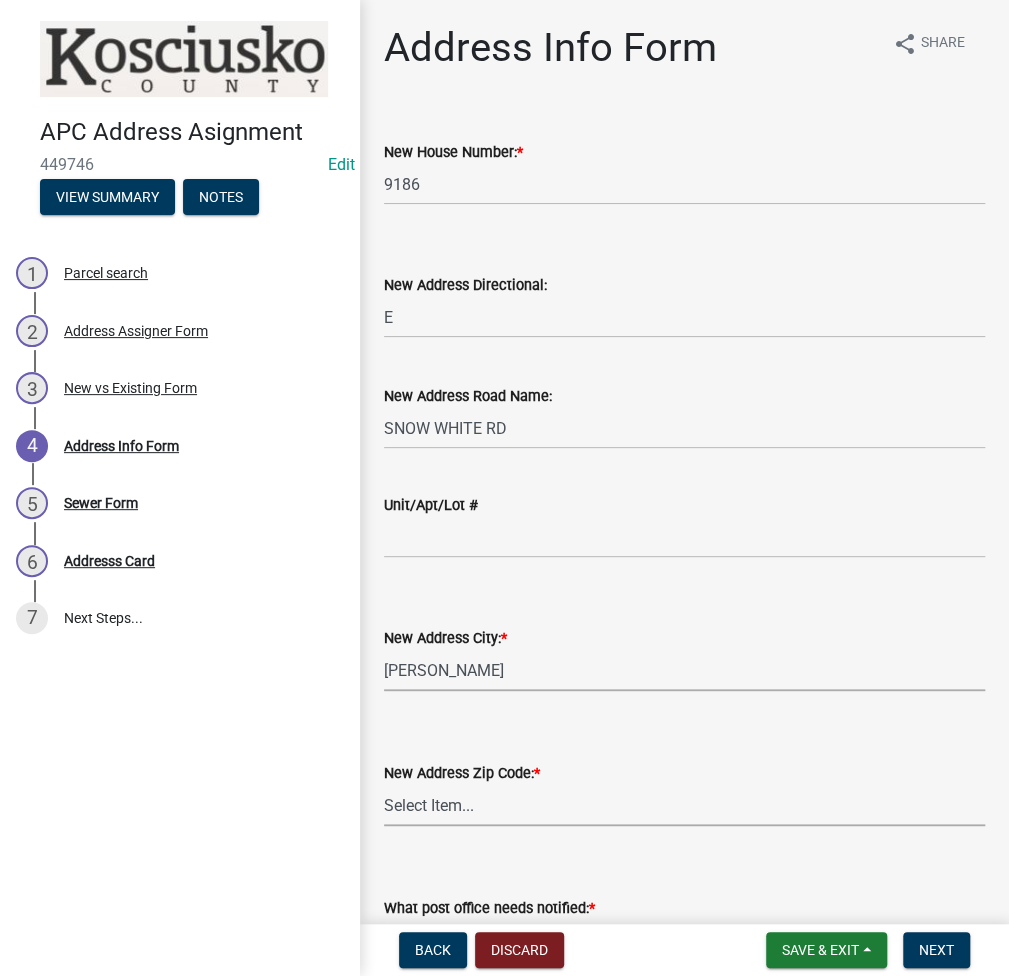 click on "Select Item...   46910   46504   46508   46510   46732   46524   46538   46539   46542   46550   46962   46555   46562   46975   46982   46787   46567   46580   46582   46590   46506" at bounding box center [684, 805] 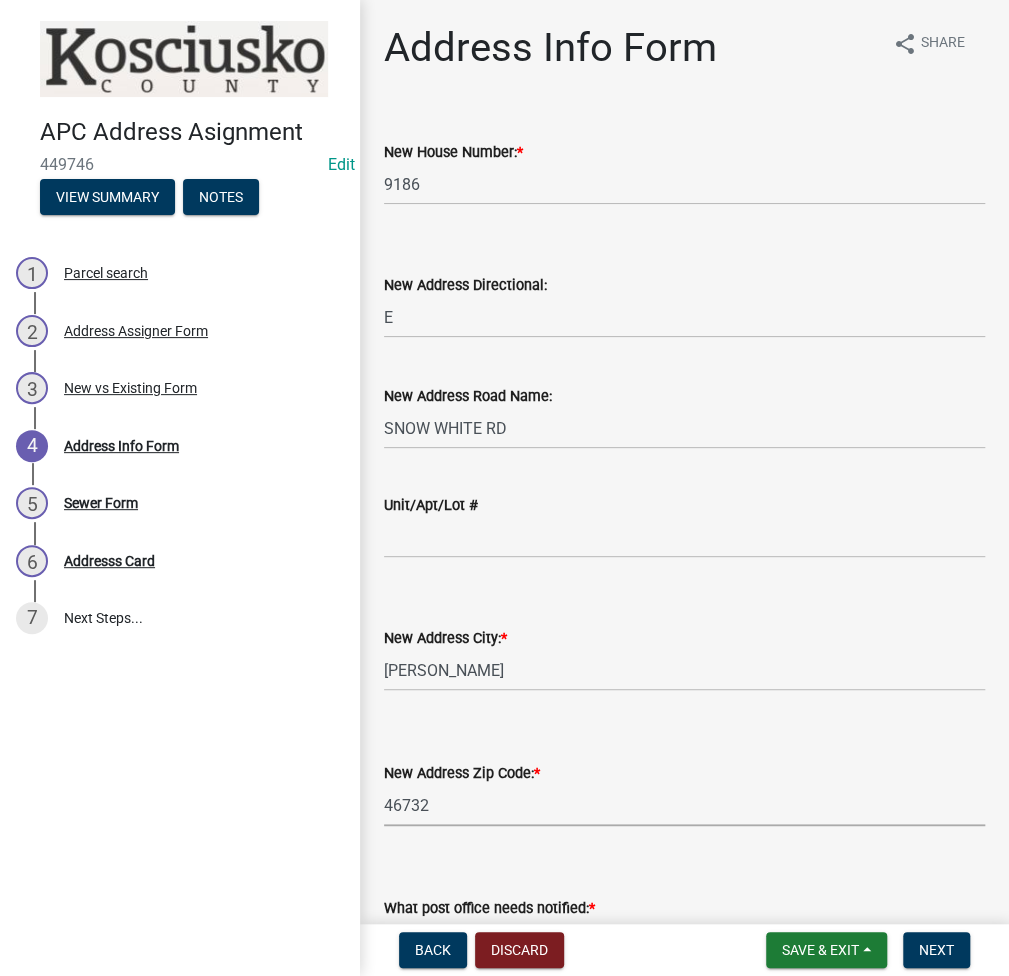 click on "Select Item...   46910   46504   46508   46510   46732   46524   46538   46539   46542   46550   46962   46555   46562   46975   46982   46787   46567   46580   46582   46590   46506" at bounding box center (684, 805) 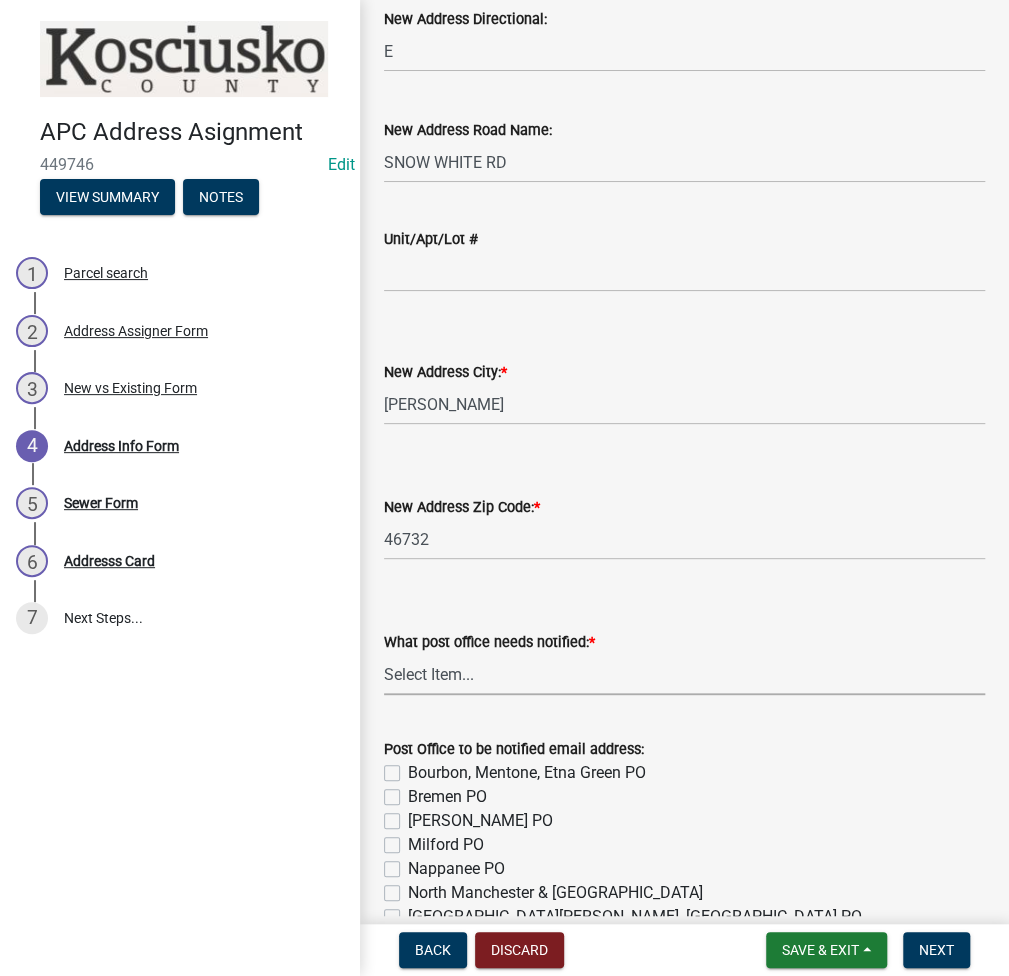 click on "Select Item...   None   Bourbon   Bremen   Cromwell   Mentone   Milford   Nappanee   North Manchester   North Webster   Pierceton   Rochester   Syracuse   Warsaw" at bounding box center (684, 674) 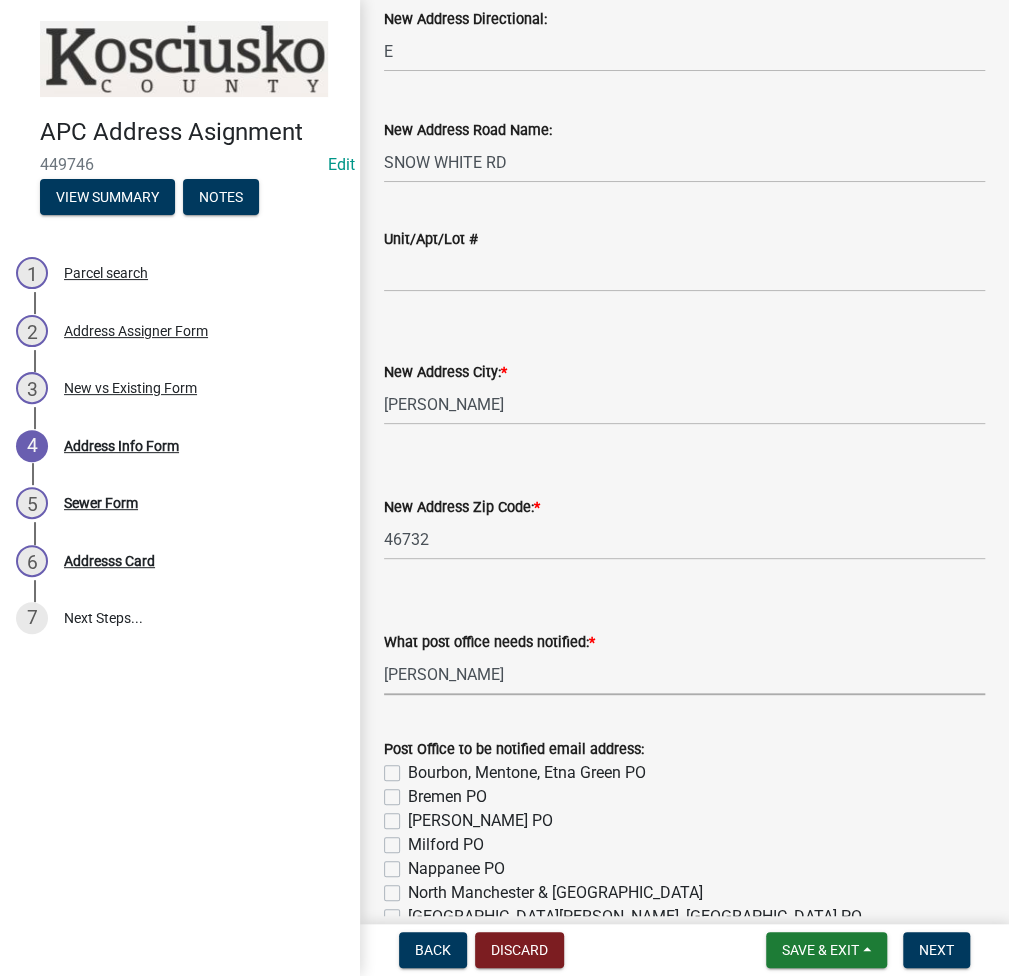 click on "Select Item...   None   Bourbon   Bremen   Cromwell   Mentone   Milford   Nappanee   North Manchester   North Webster   Pierceton   Rochester   Syracuse   Warsaw" at bounding box center (684, 674) 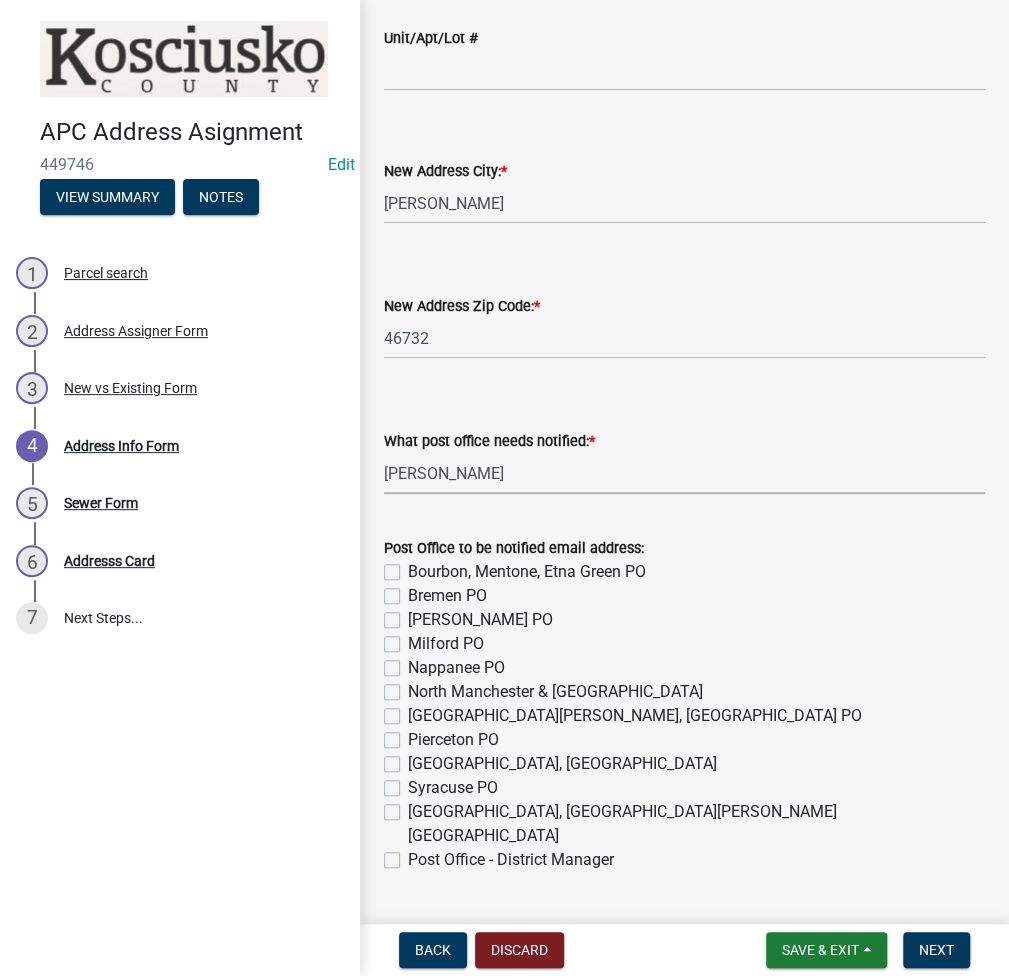 scroll, scrollTop: 493, scrollLeft: 0, axis: vertical 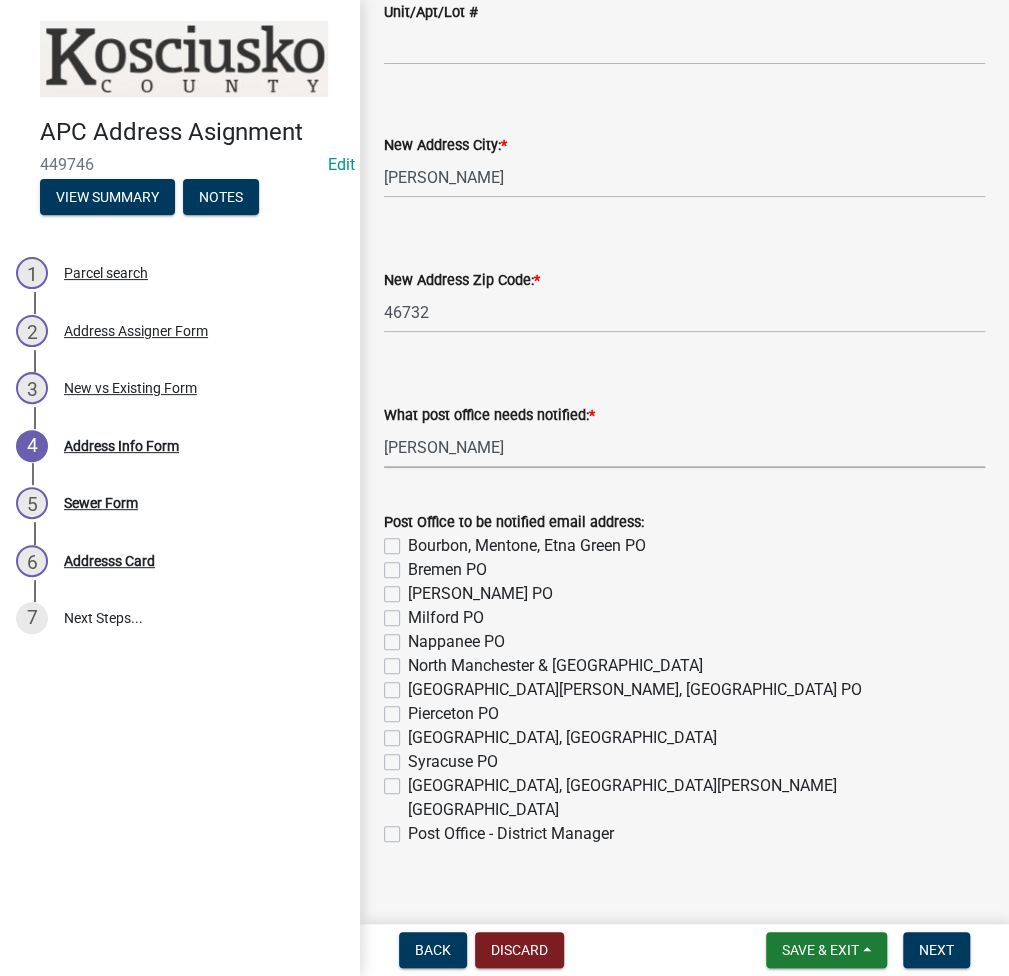 click on "Cromwell PO" 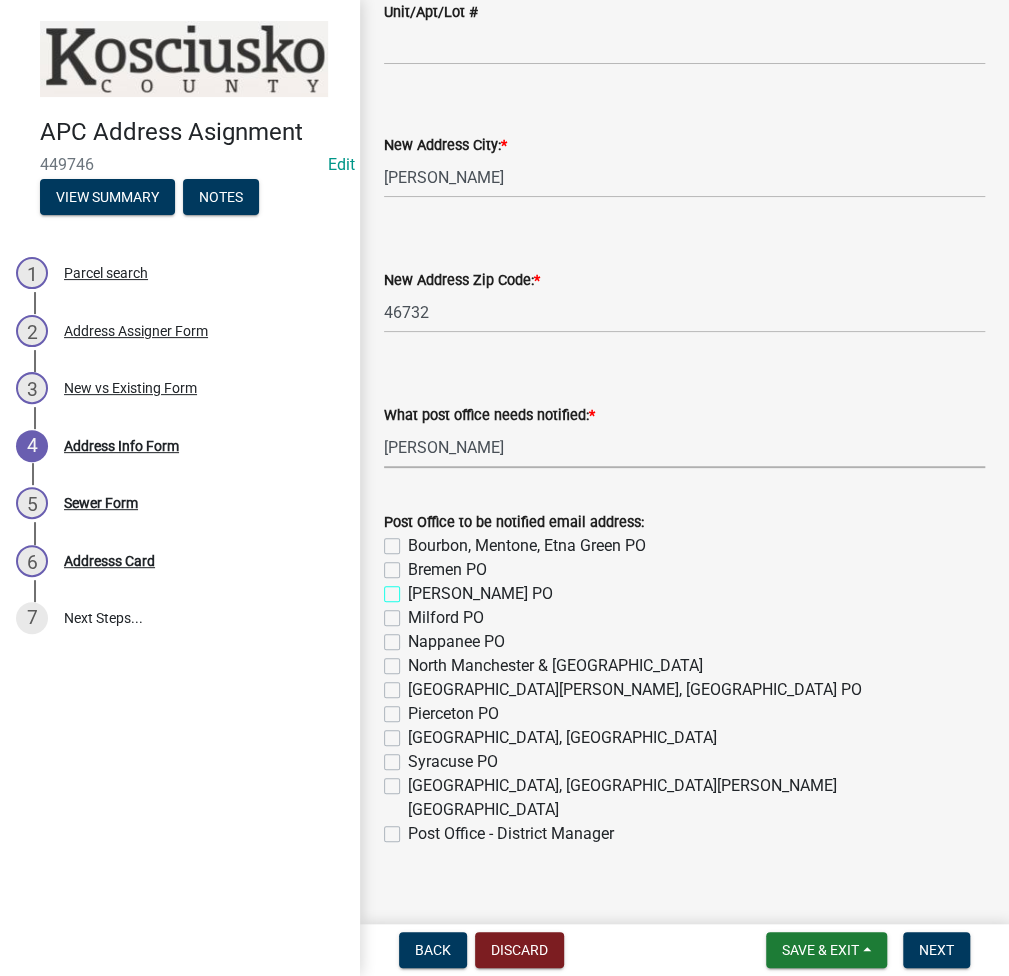 checkbox on "true" 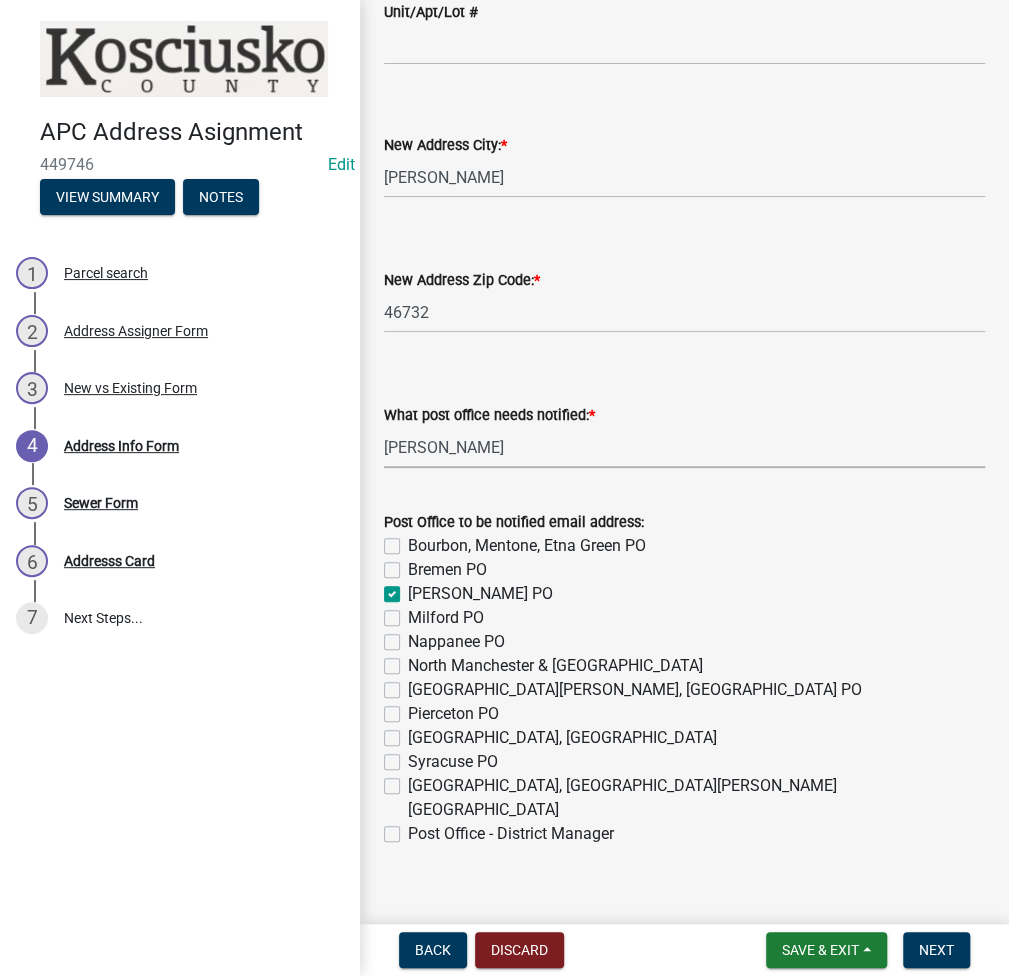 checkbox on "false" 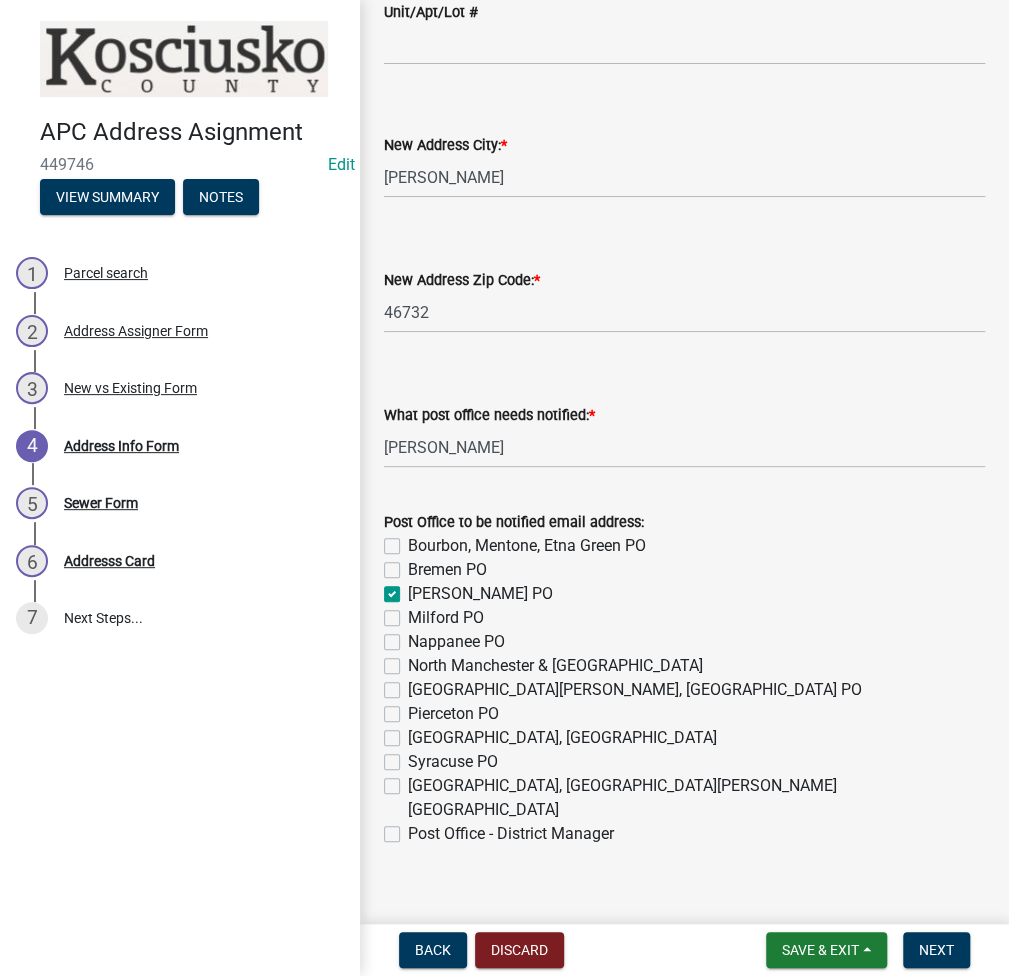 click on "Post Office - District Manager" 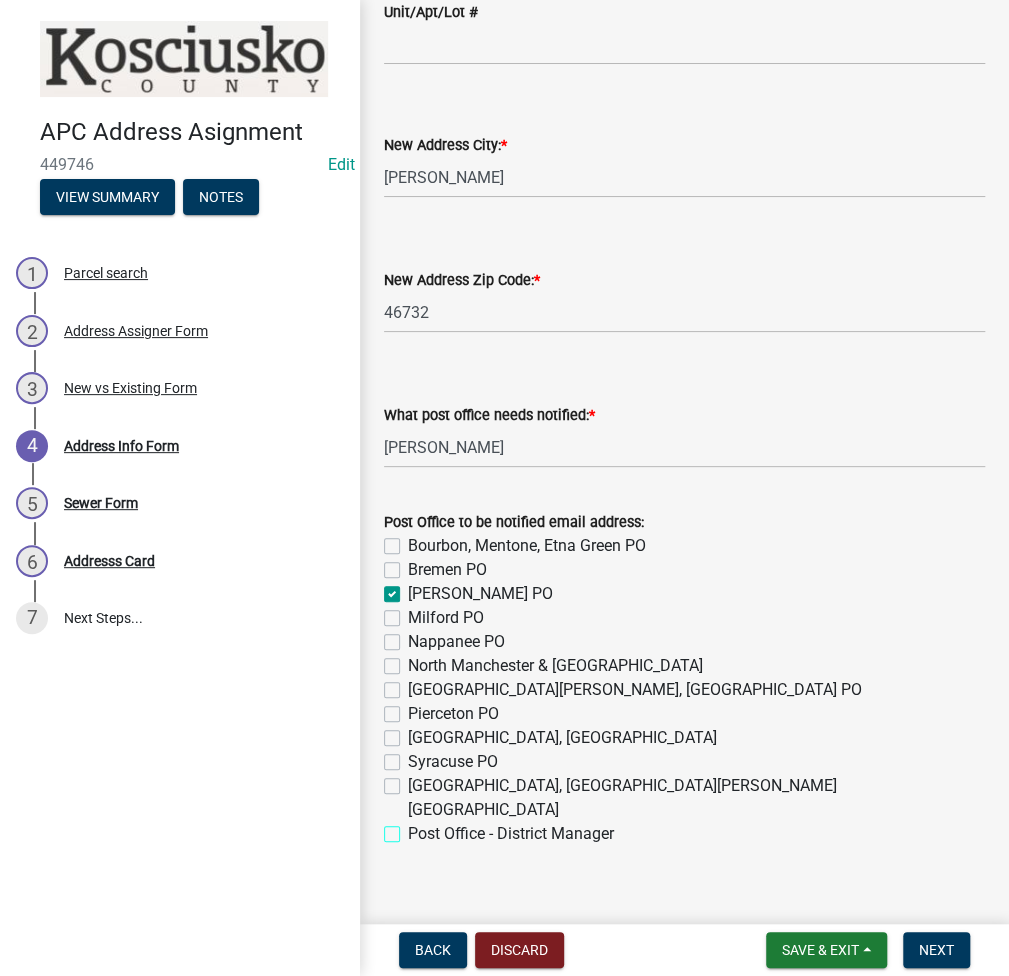 click on "Post Office - District Manager" at bounding box center [414, 828] 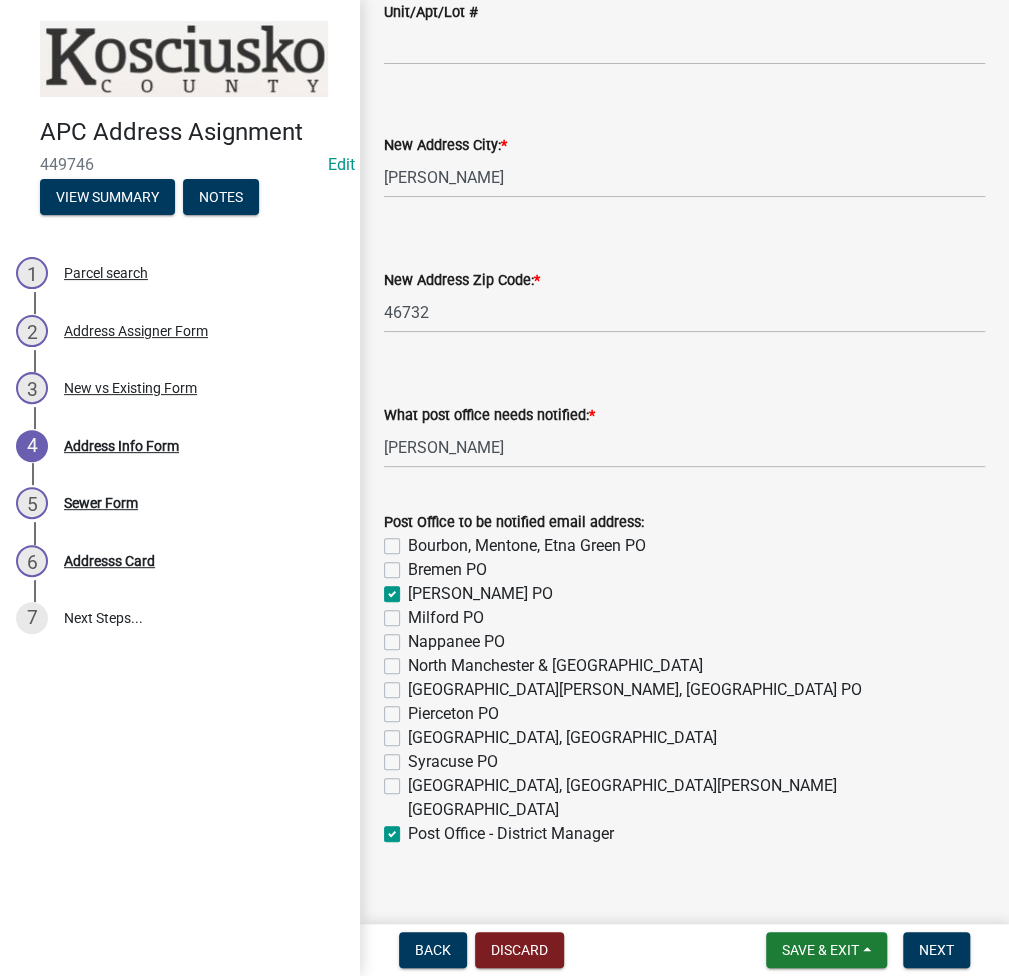 checkbox on "false" 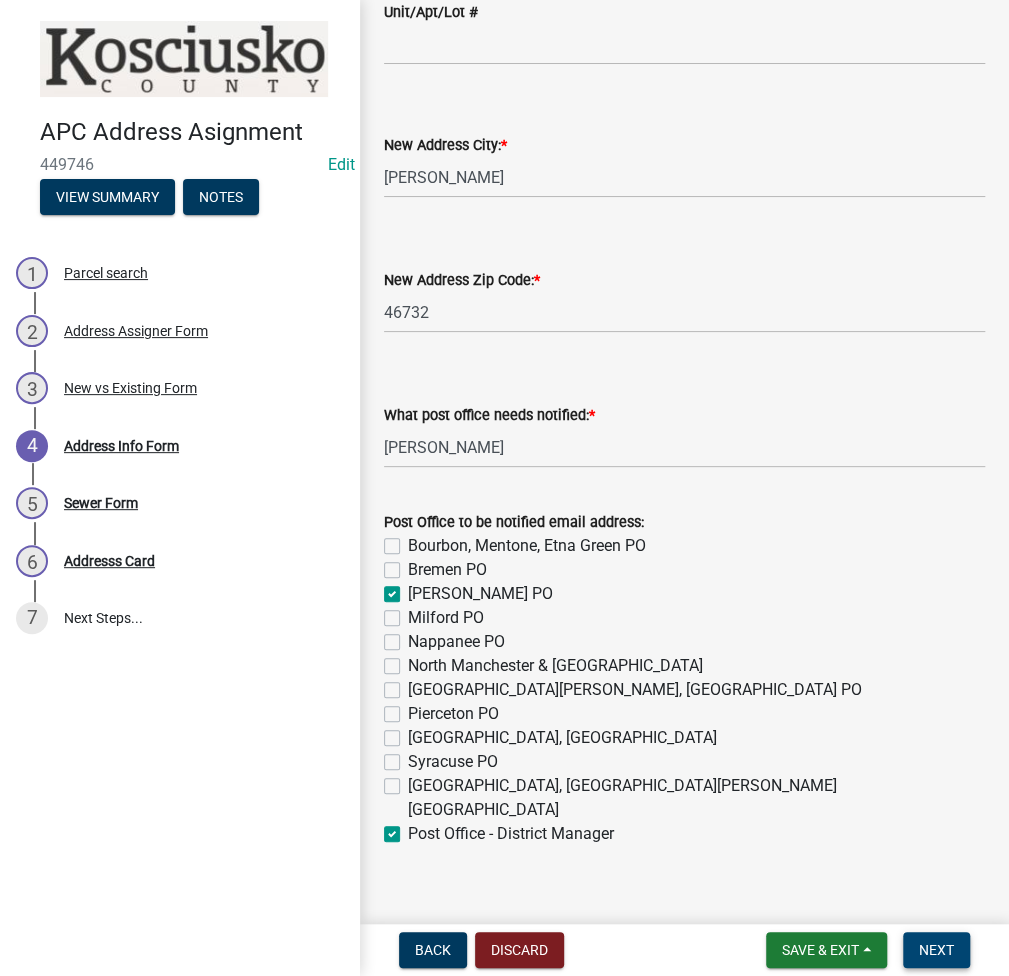 click on "Next" at bounding box center (936, 950) 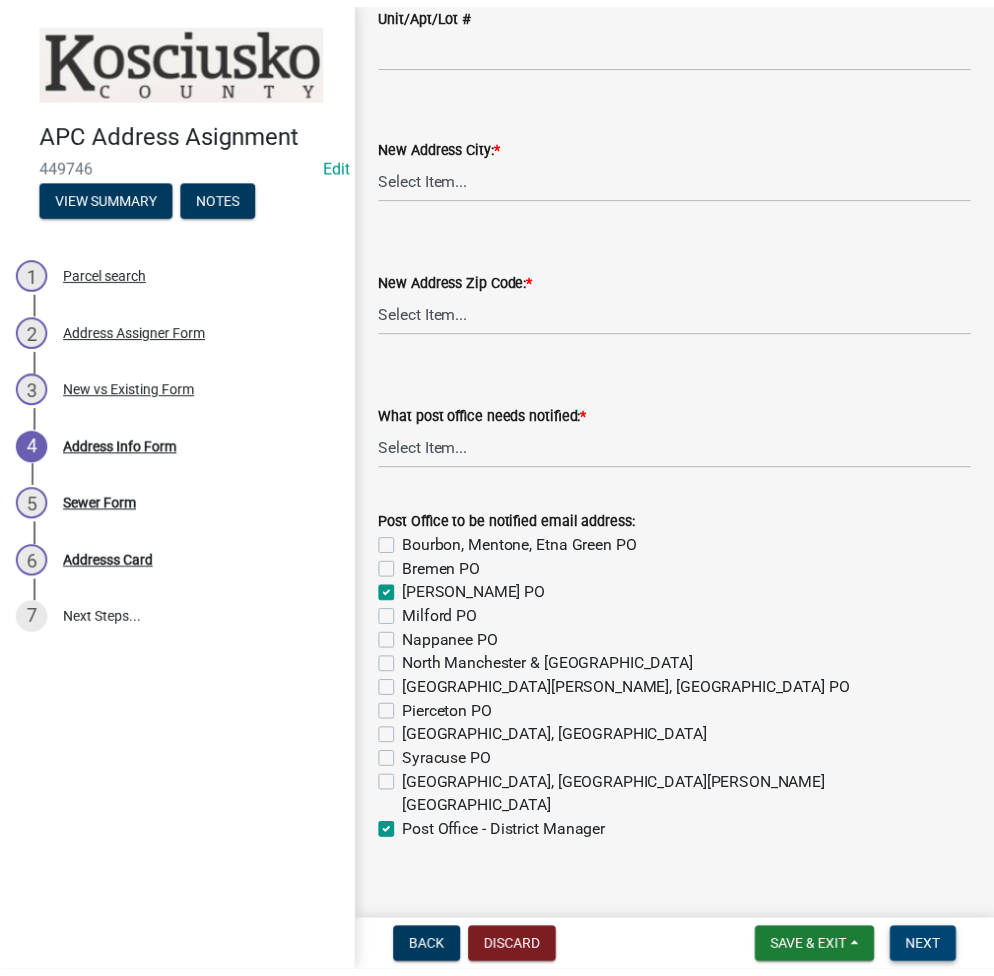 scroll, scrollTop: 0, scrollLeft: 0, axis: both 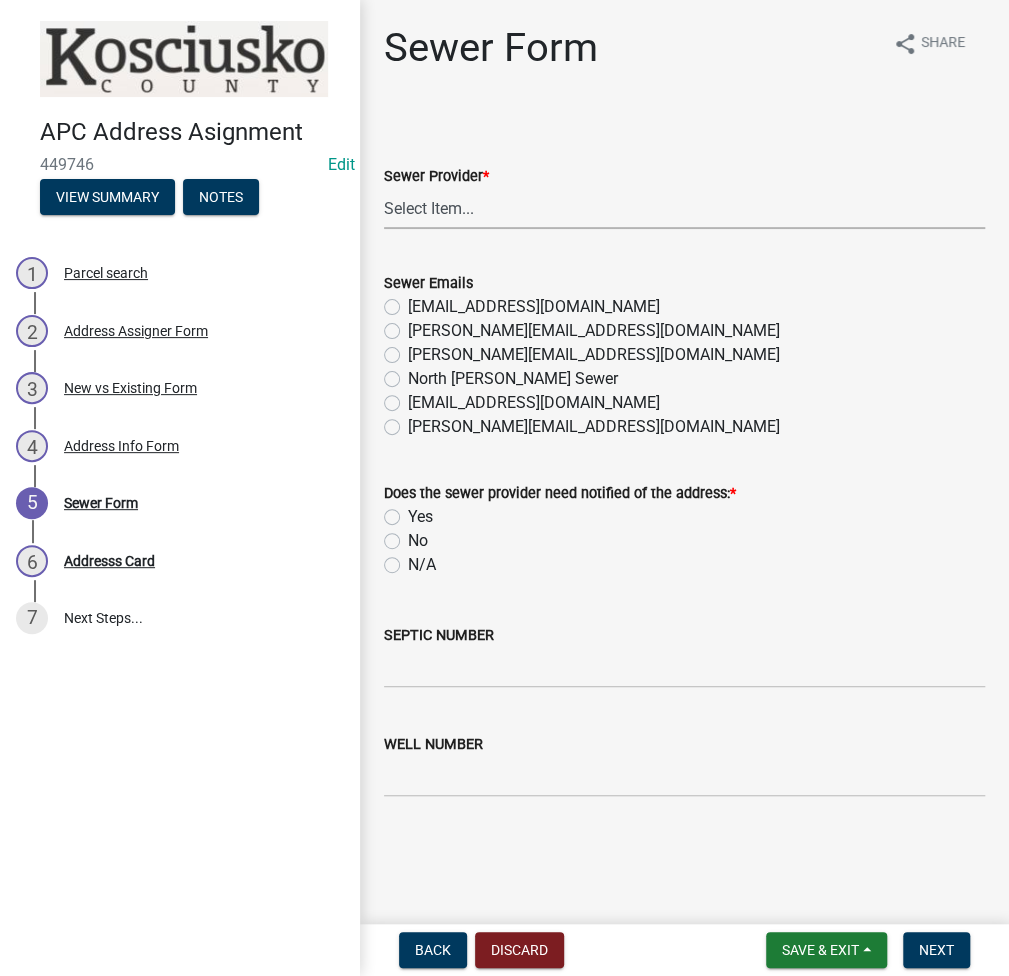 click on "Select Item...   N/A   Turkey Creek   City of Warsaw   Lakeland Sewer   Town of North Webster   Town of Syracuse   Town of Milford   Town of Leesburg   Town of Claypool   CHAPMAN/TIPPI" at bounding box center (684, 208) 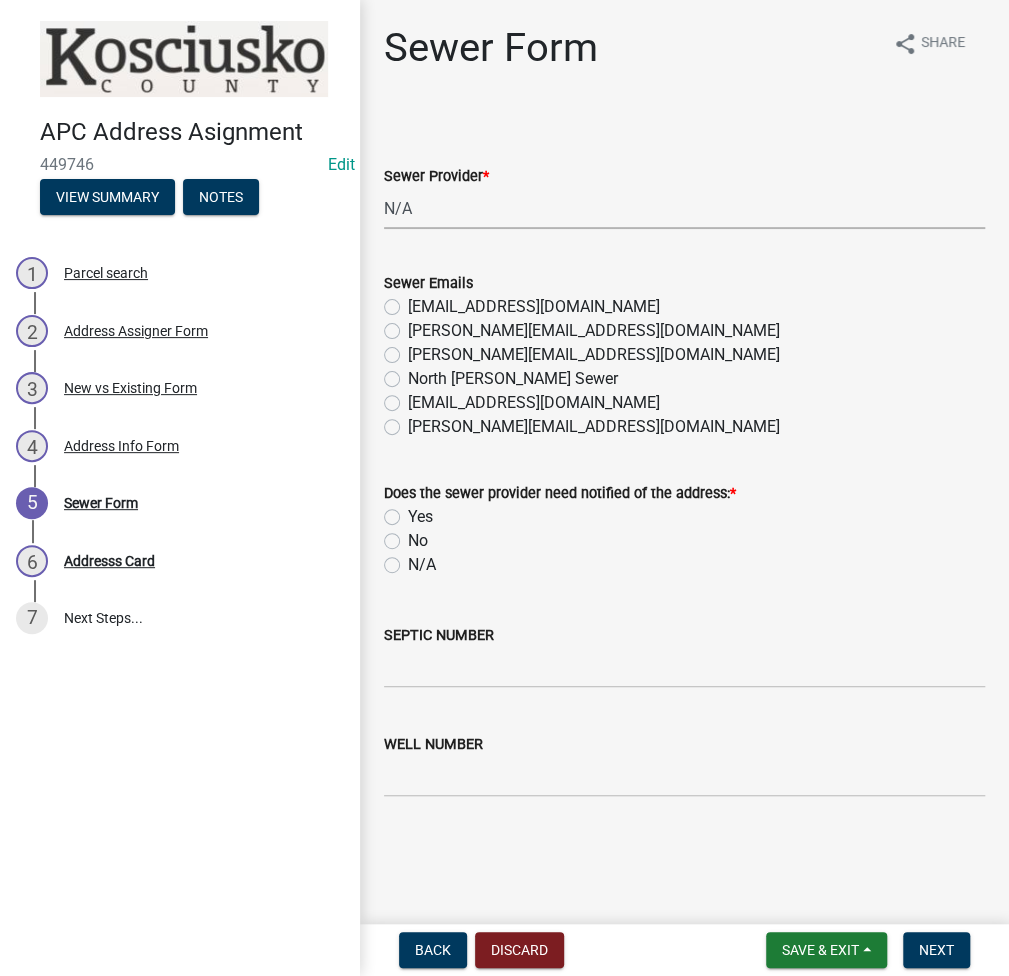click on "Select Item...   N/A   Turkey Creek   City of Warsaw   Lakeland Sewer   Town of North Webster   Town of Syracuse   Town of Milford   Town of Leesburg   Town of Claypool   CHAPMAN/TIPPI" at bounding box center (684, 208) 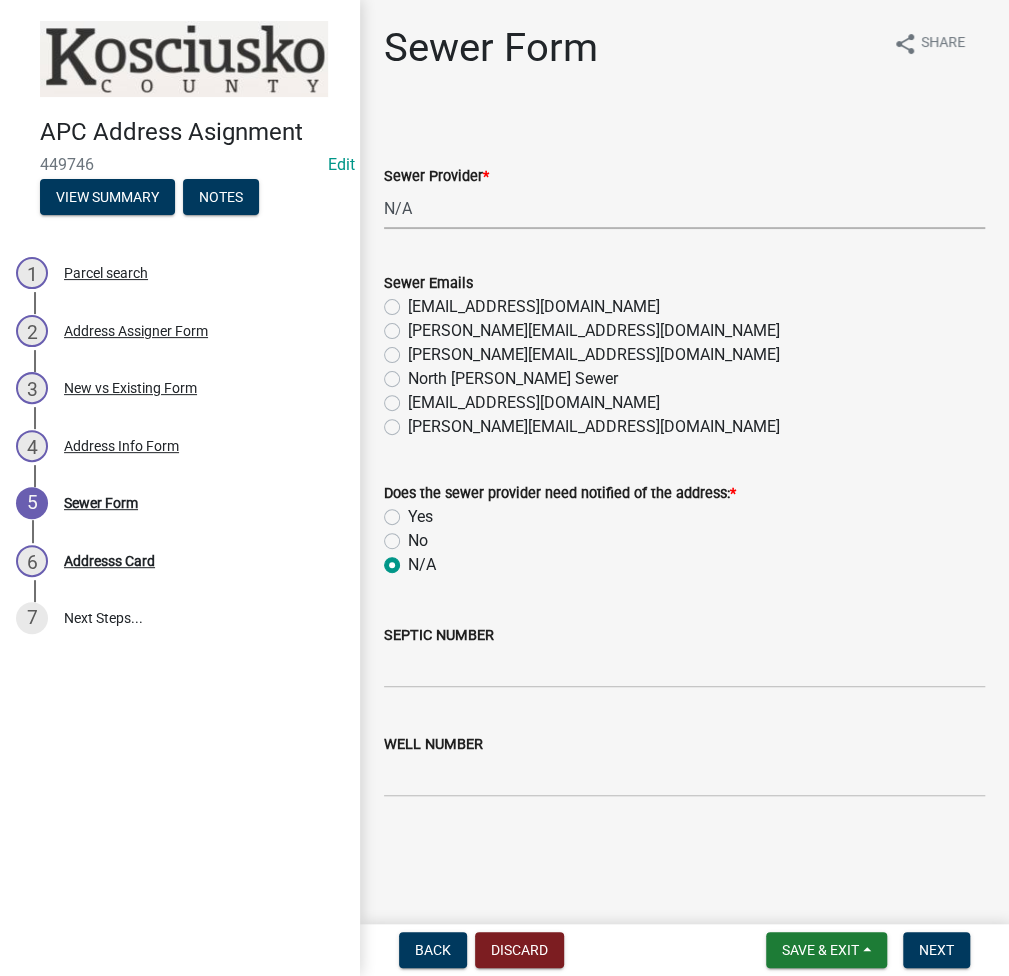 radio on "true" 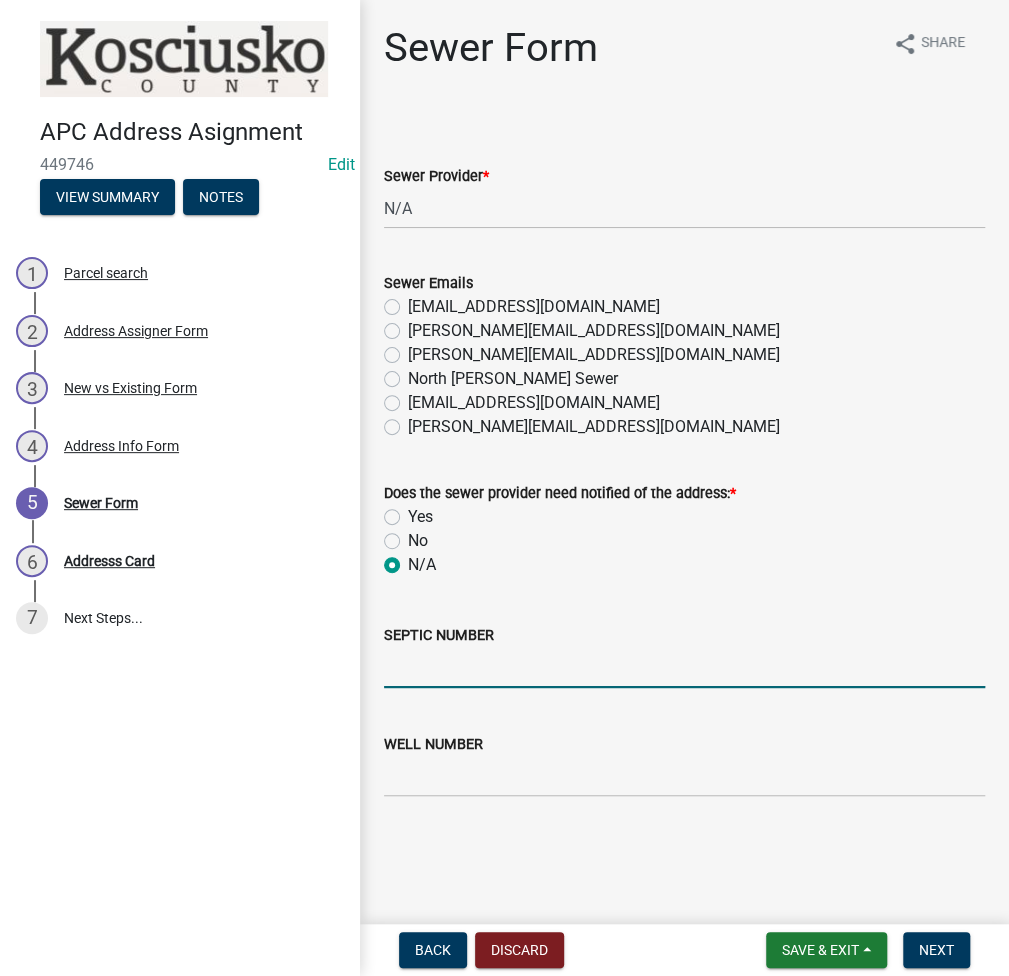click on "SEPTIC NUMBER" at bounding box center (684, 667) 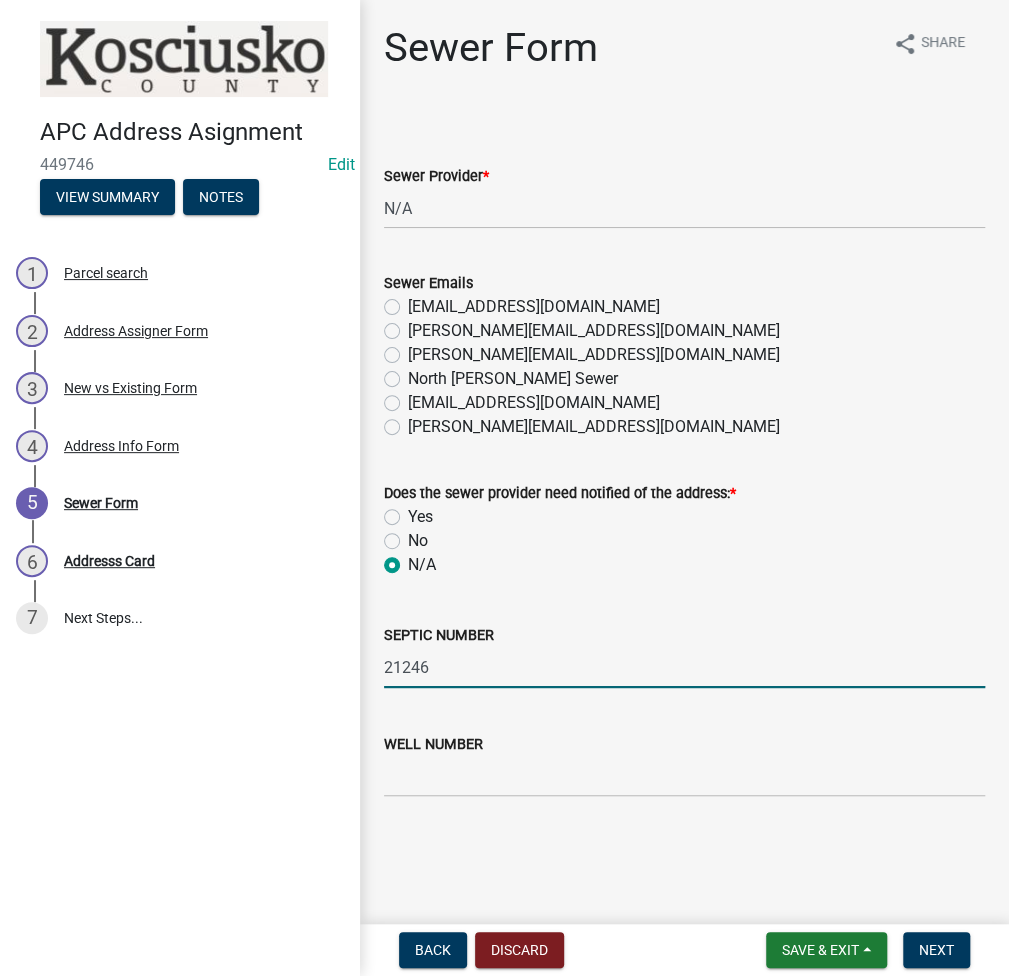 type on "21246" 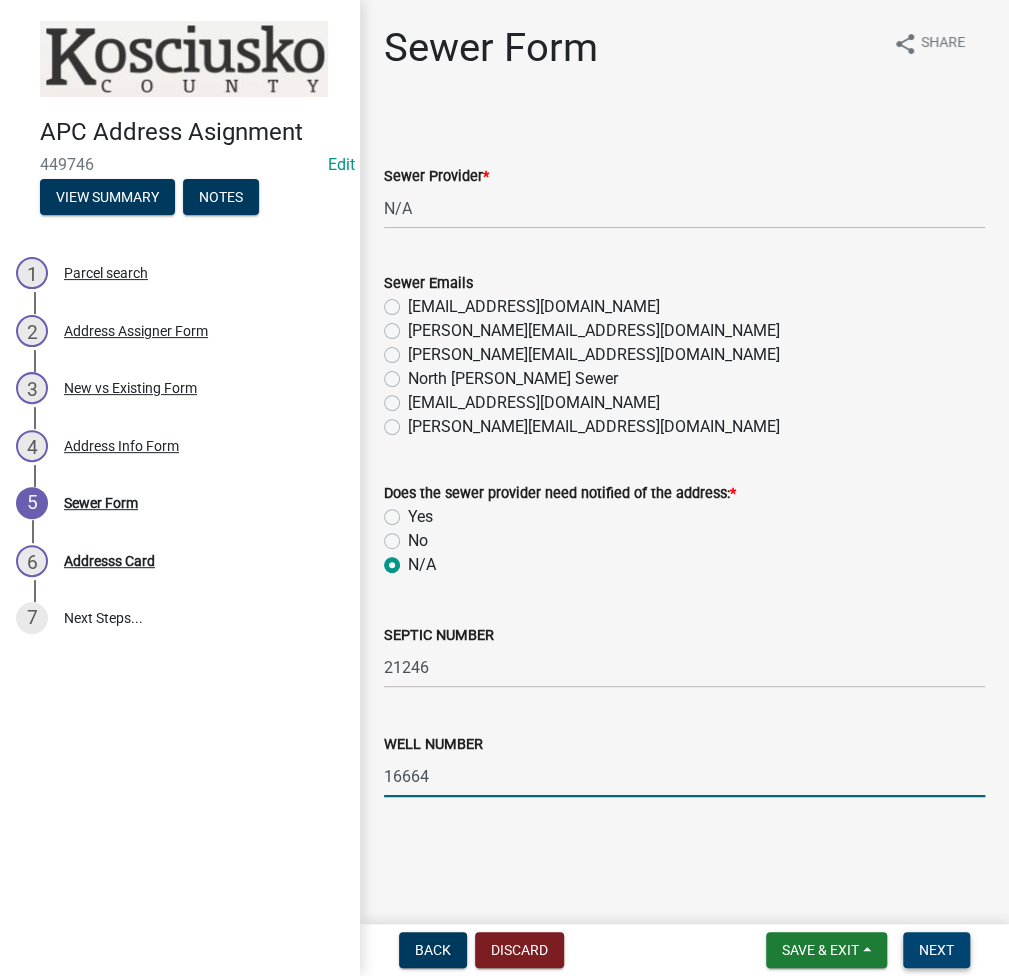 type on "16664" 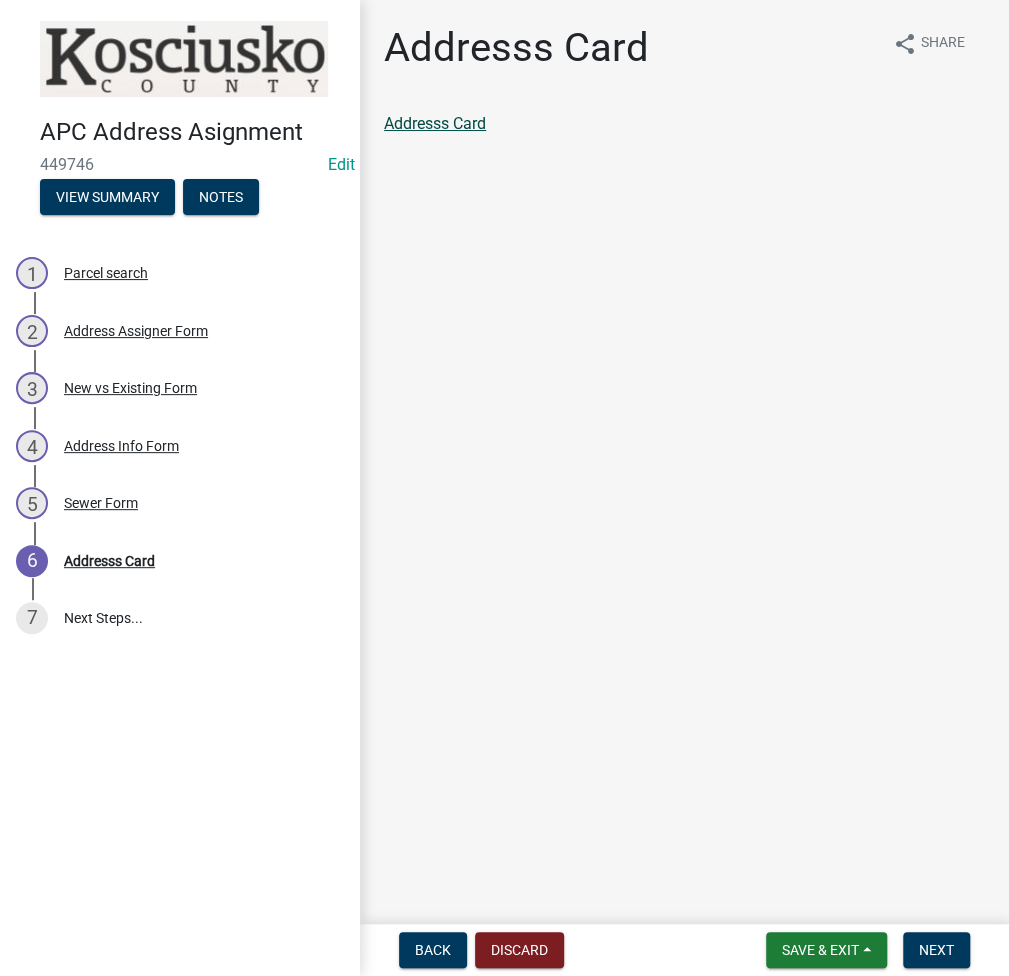 click on "Addresss Card" 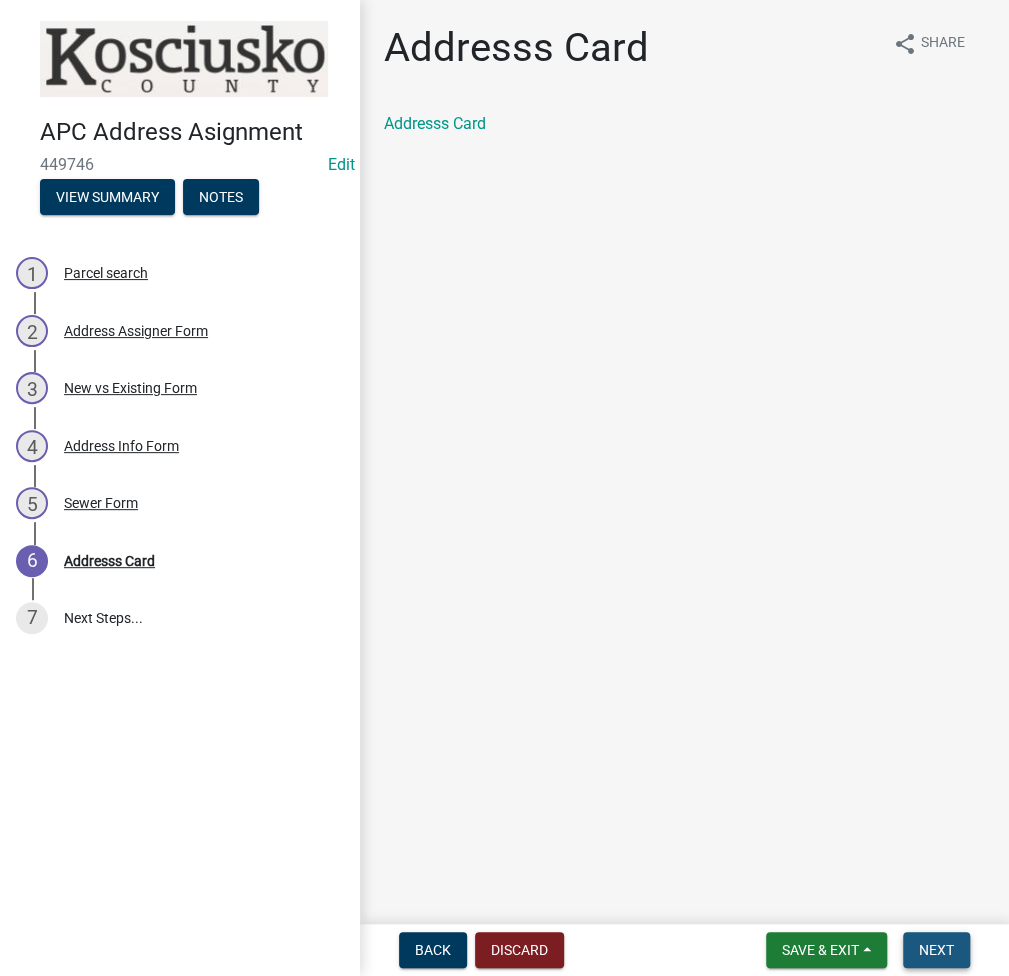click on "Next" at bounding box center (936, 950) 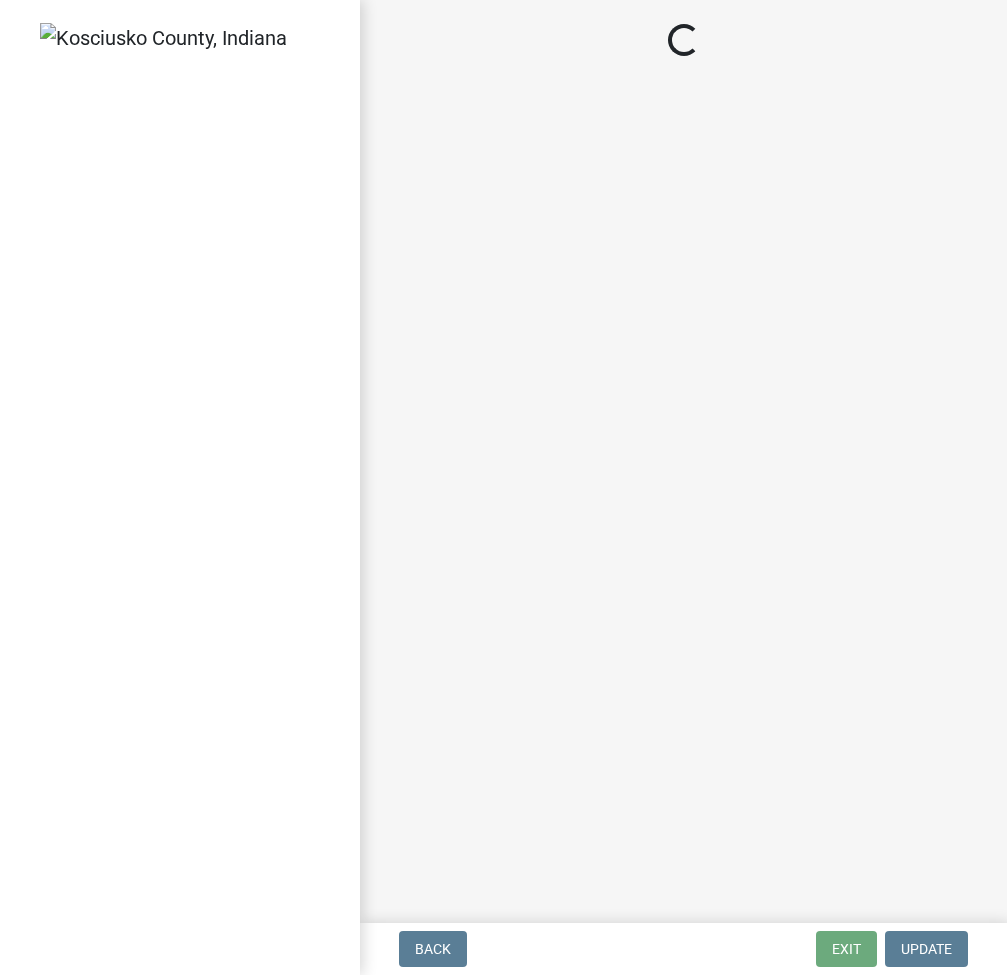 scroll, scrollTop: 0, scrollLeft: 0, axis: both 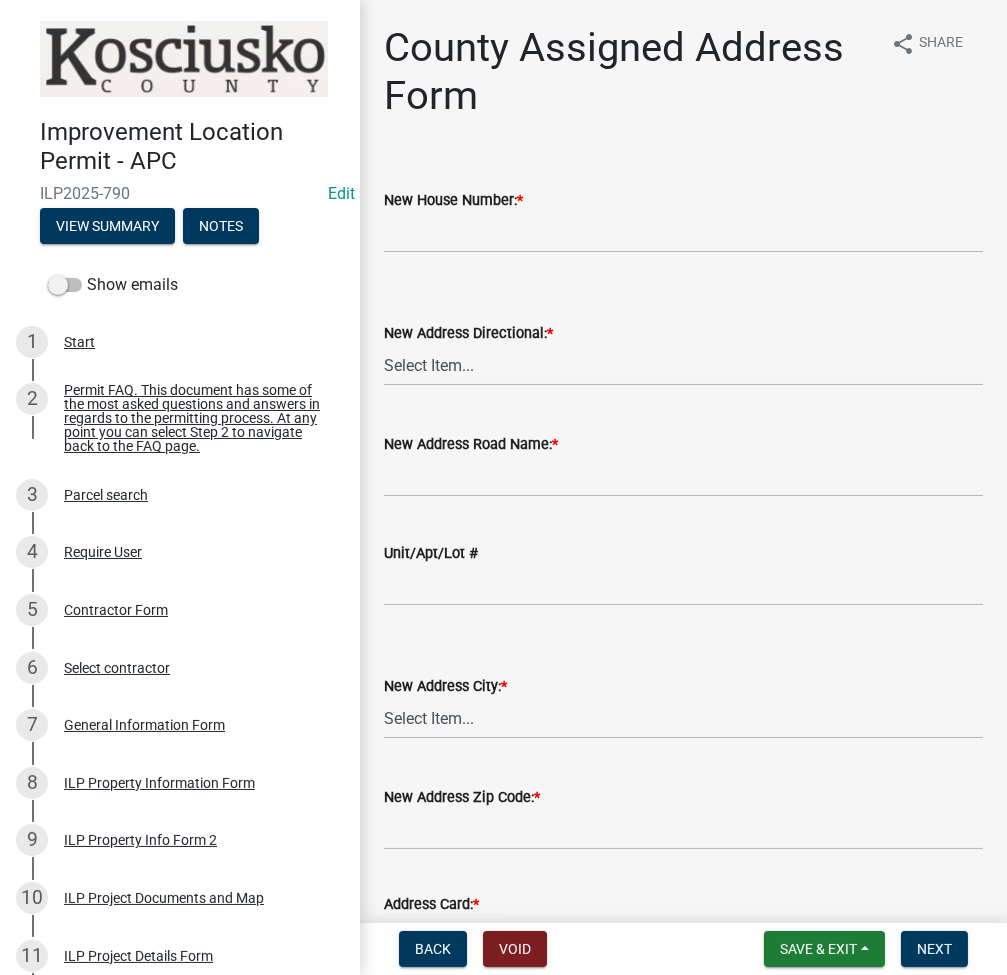 click on "New House Number:  *" 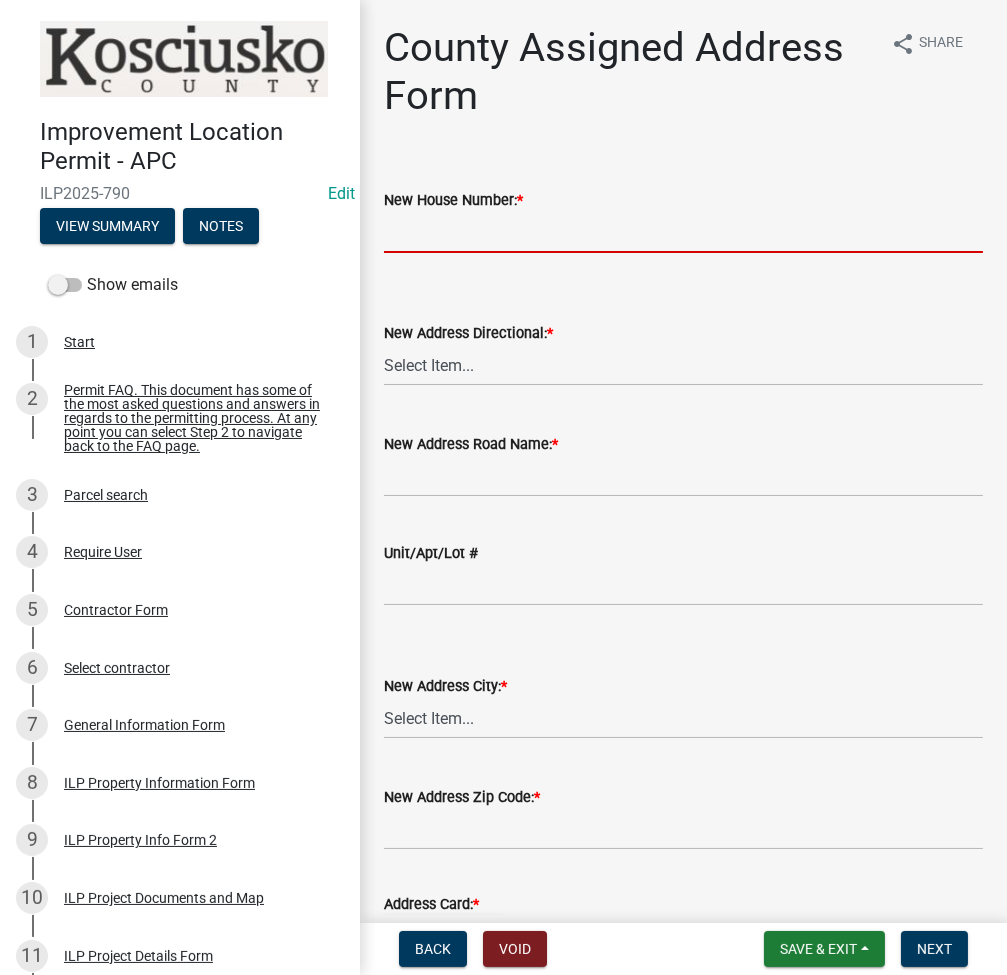 click on "New House Number:  *" at bounding box center [683, 232] 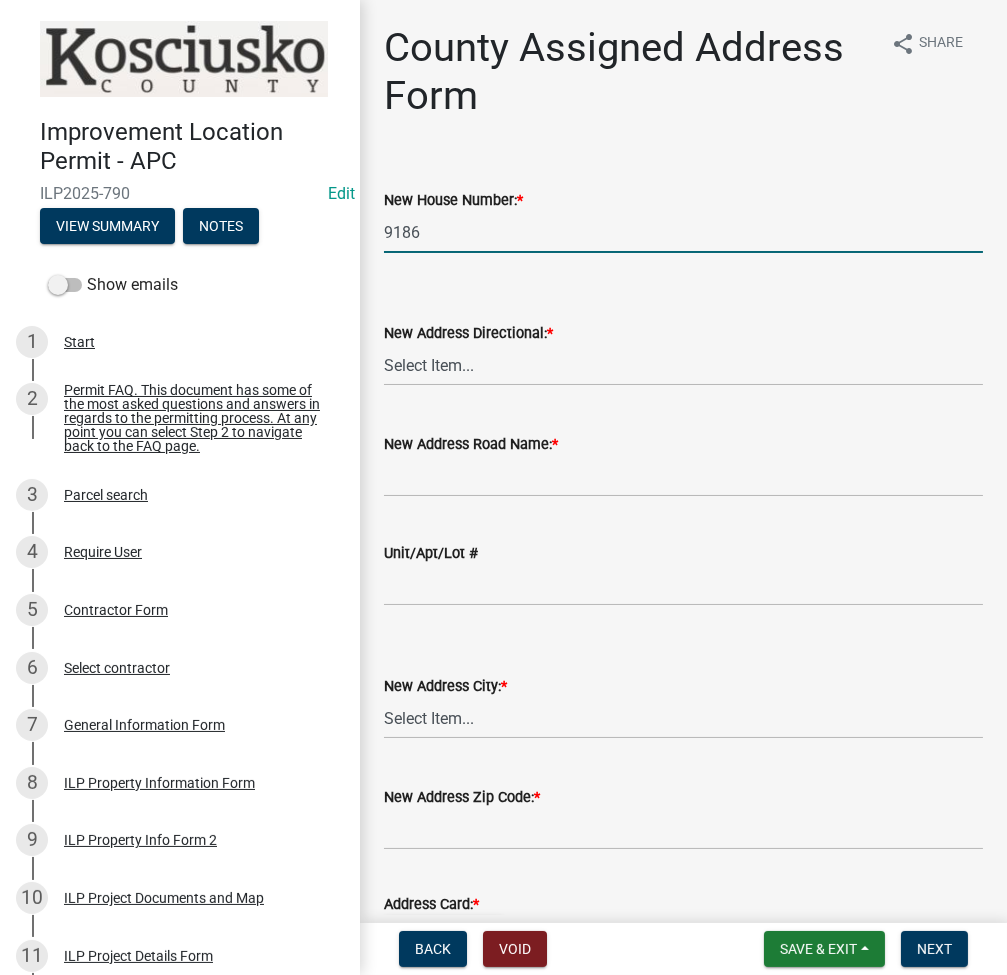 type on "9186" 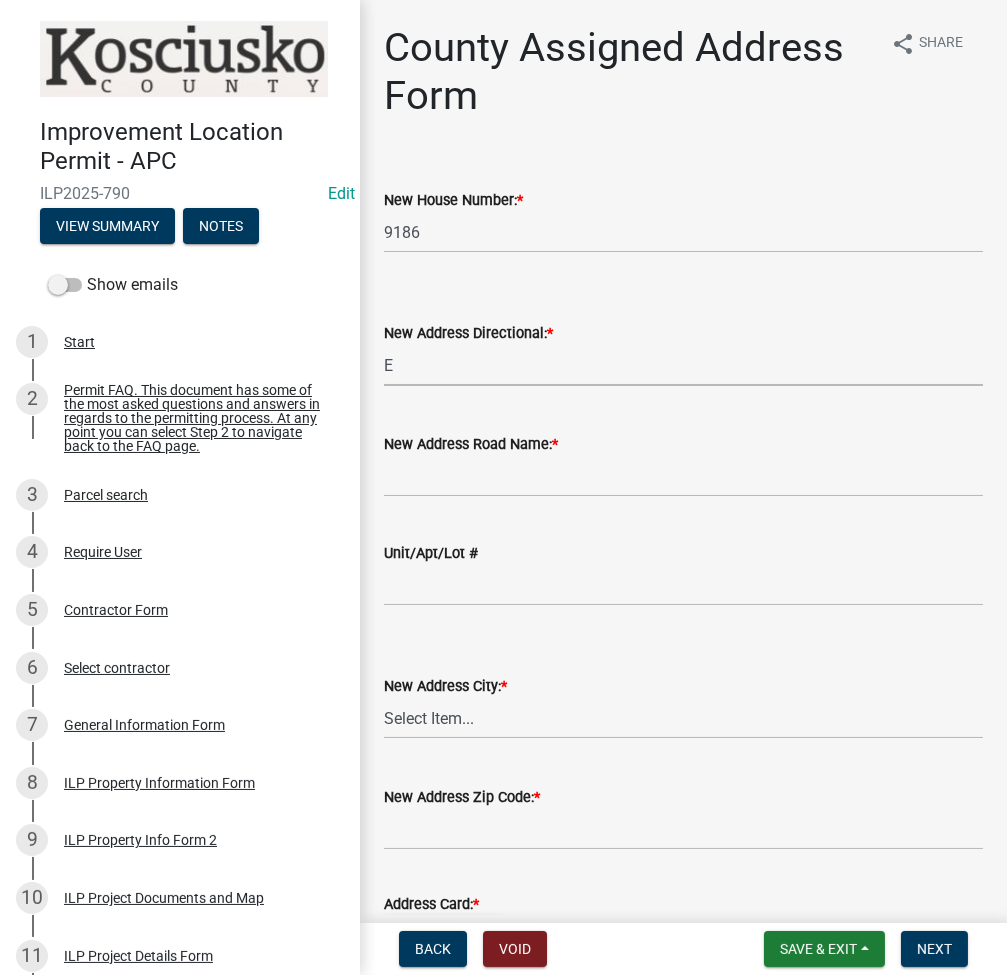 select on "148f84ff-3e58-44c7-a4f6-3eb3f135cbab" 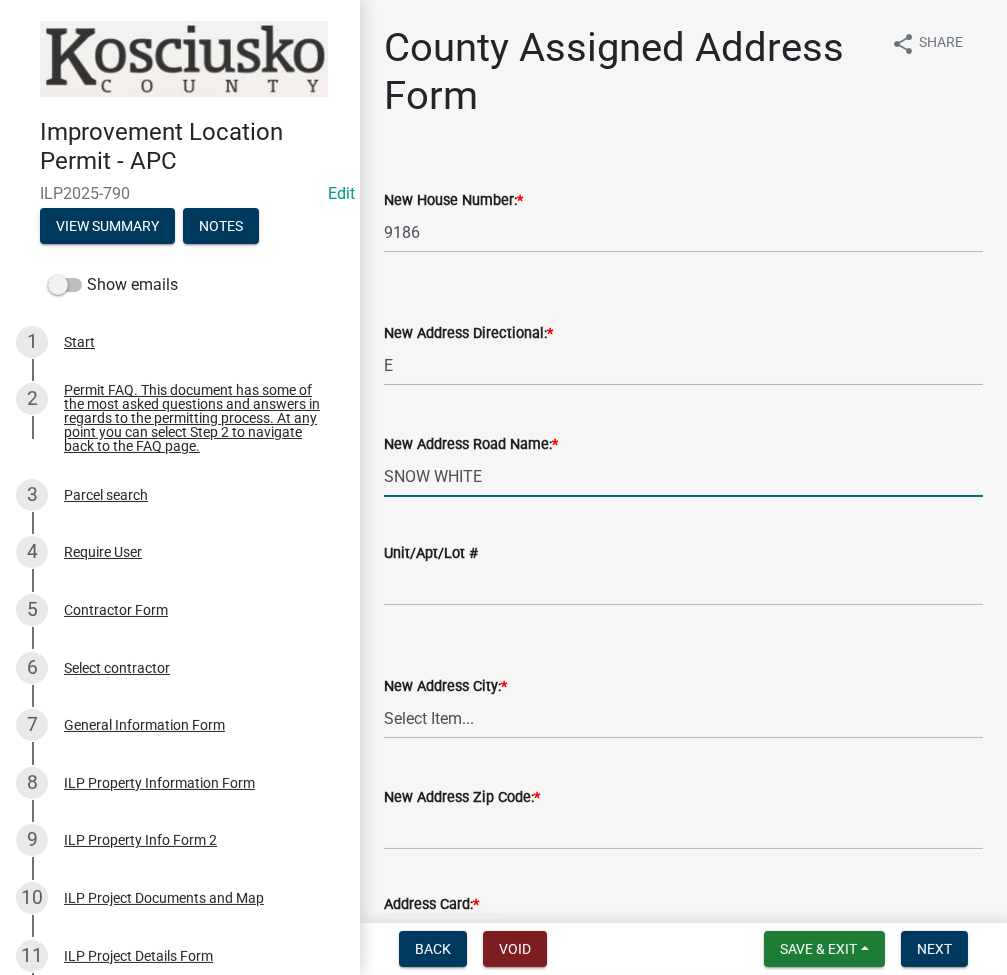 click on "SNOW WHITE" at bounding box center (683, 476) 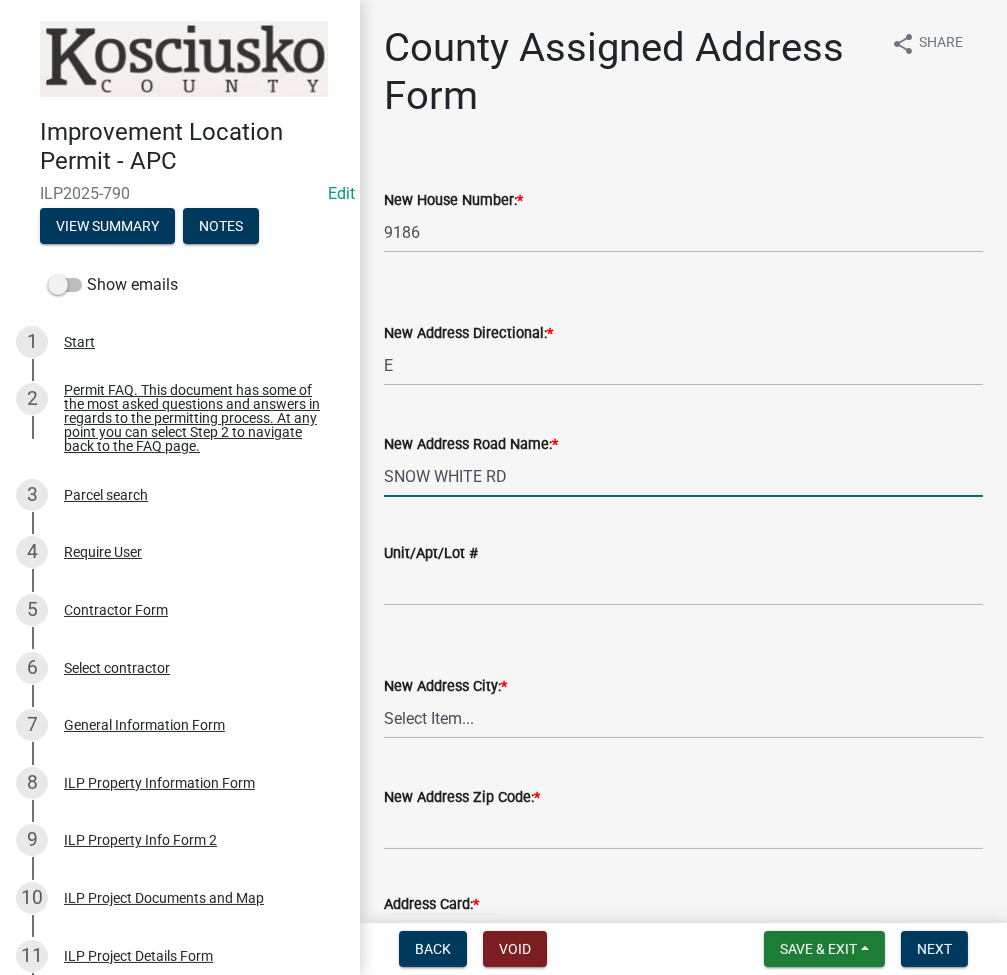 type on "SNOW WHITE RD" 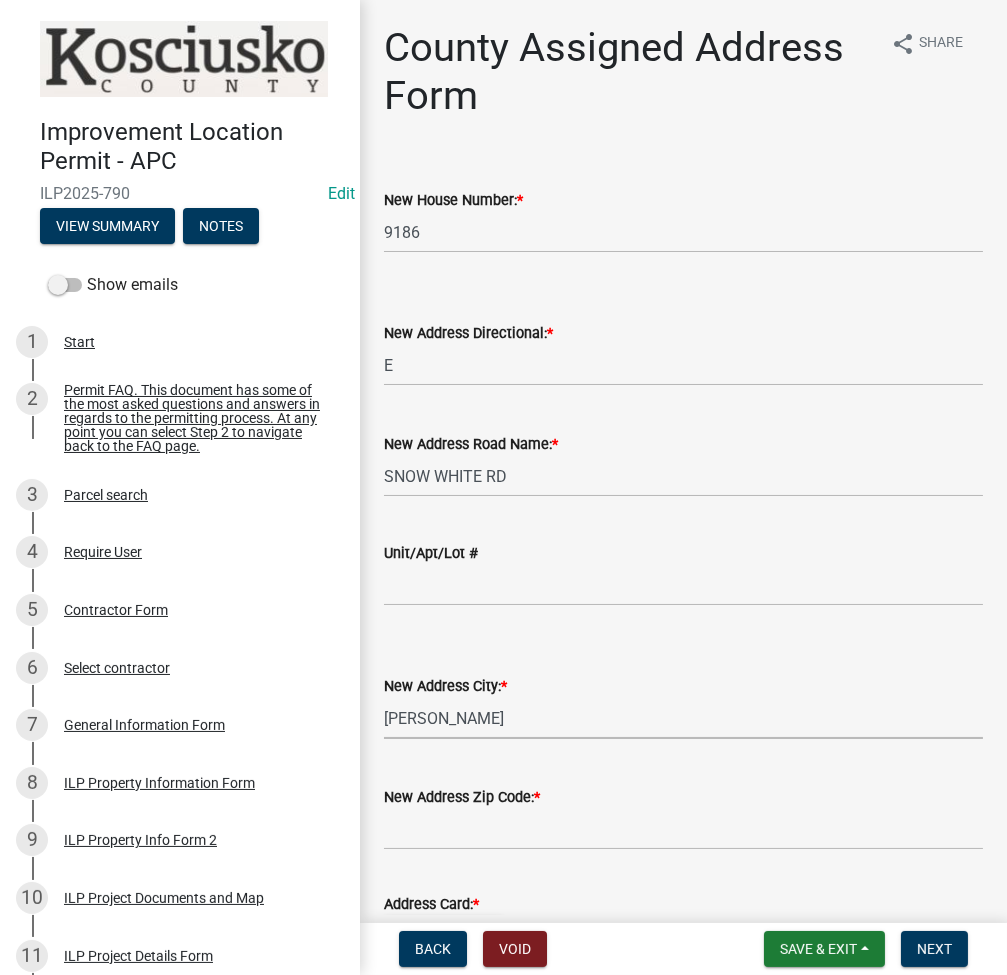 select on "098858b6-d511-45bd-8d03-a9081e65ccf9" 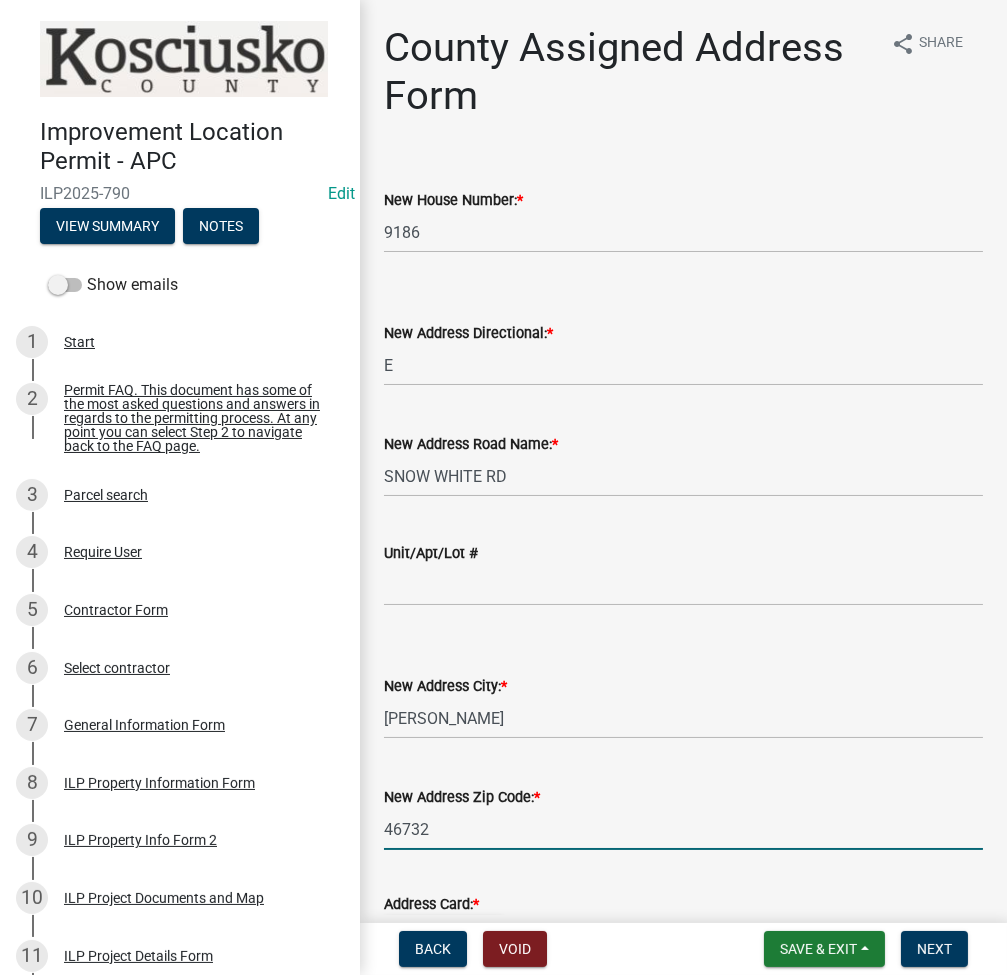type on "46732" 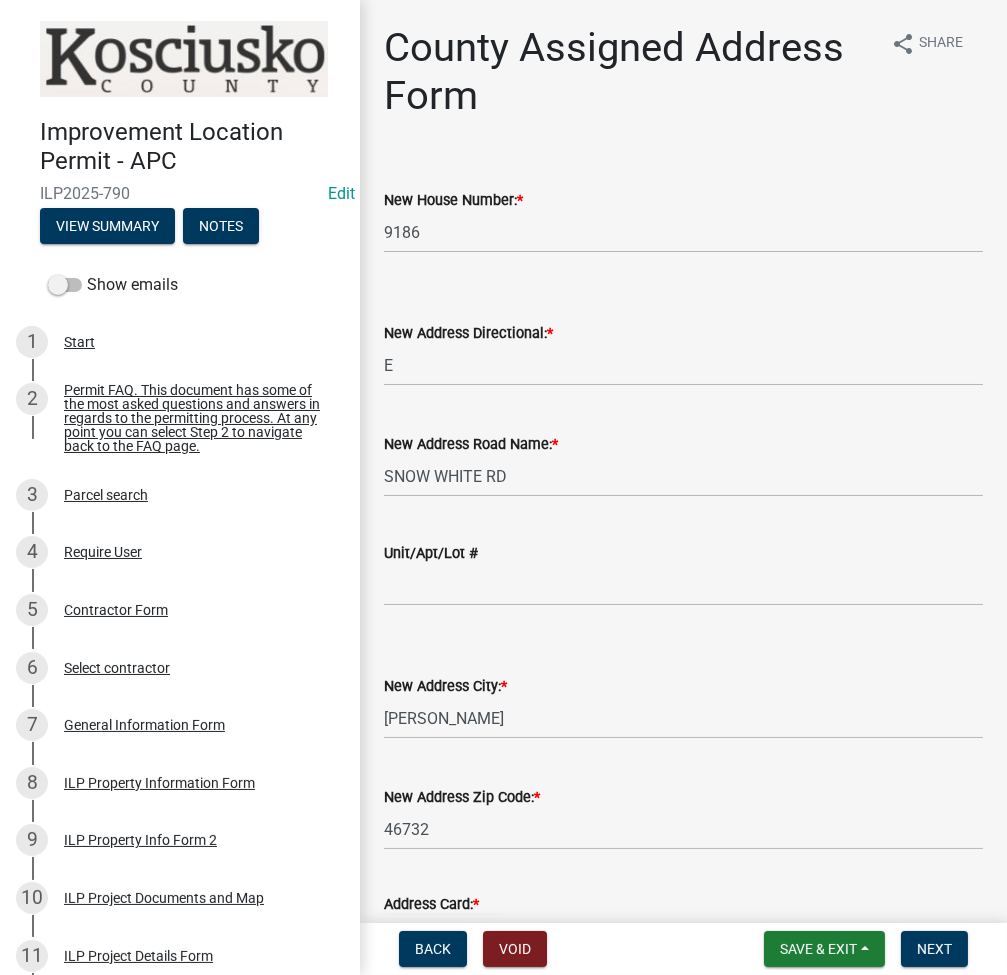 scroll, scrollTop: 177, scrollLeft: 0, axis: vertical 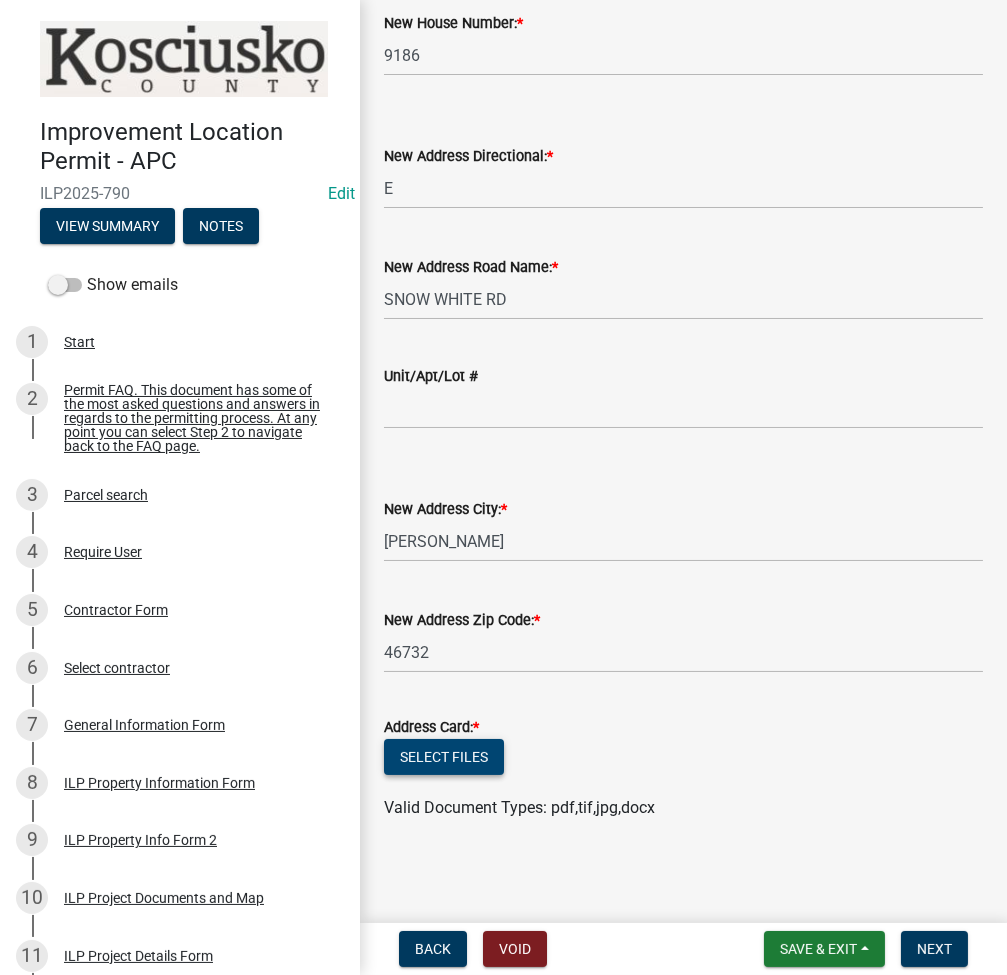 click on "Select files" 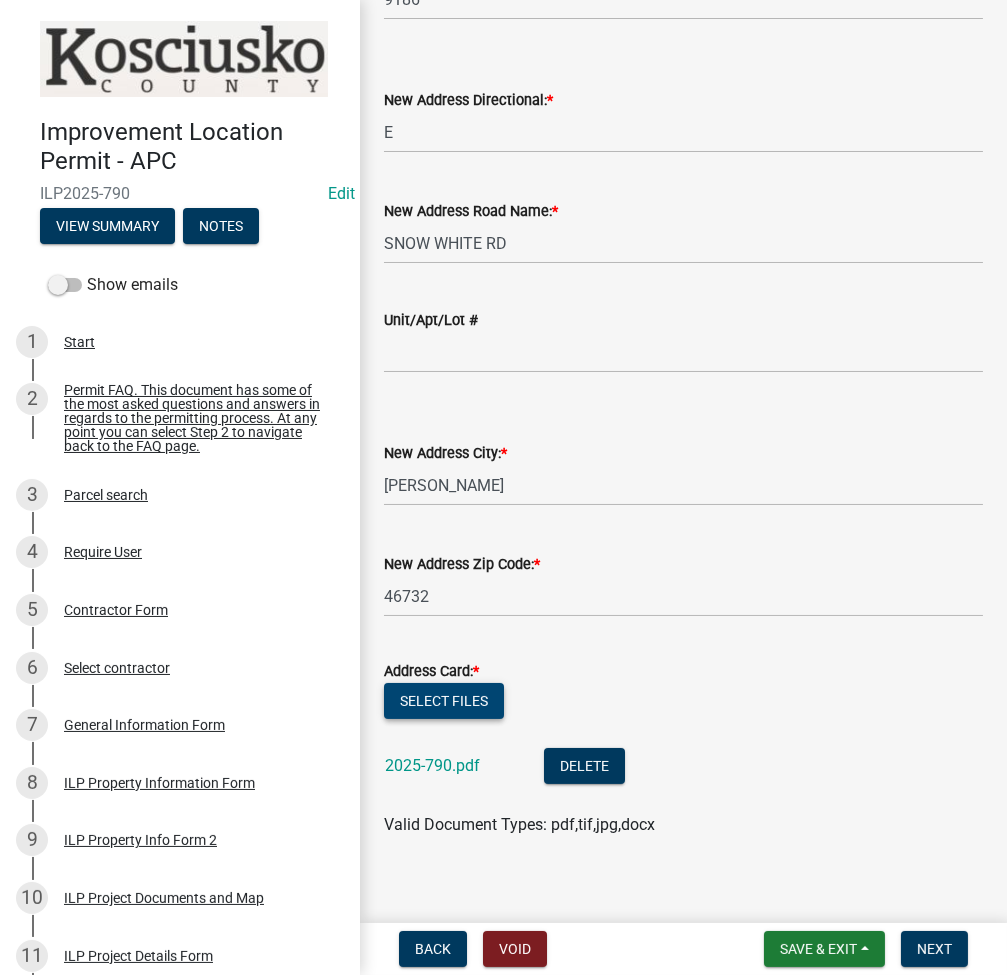 scroll, scrollTop: 249, scrollLeft: 0, axis: vertical 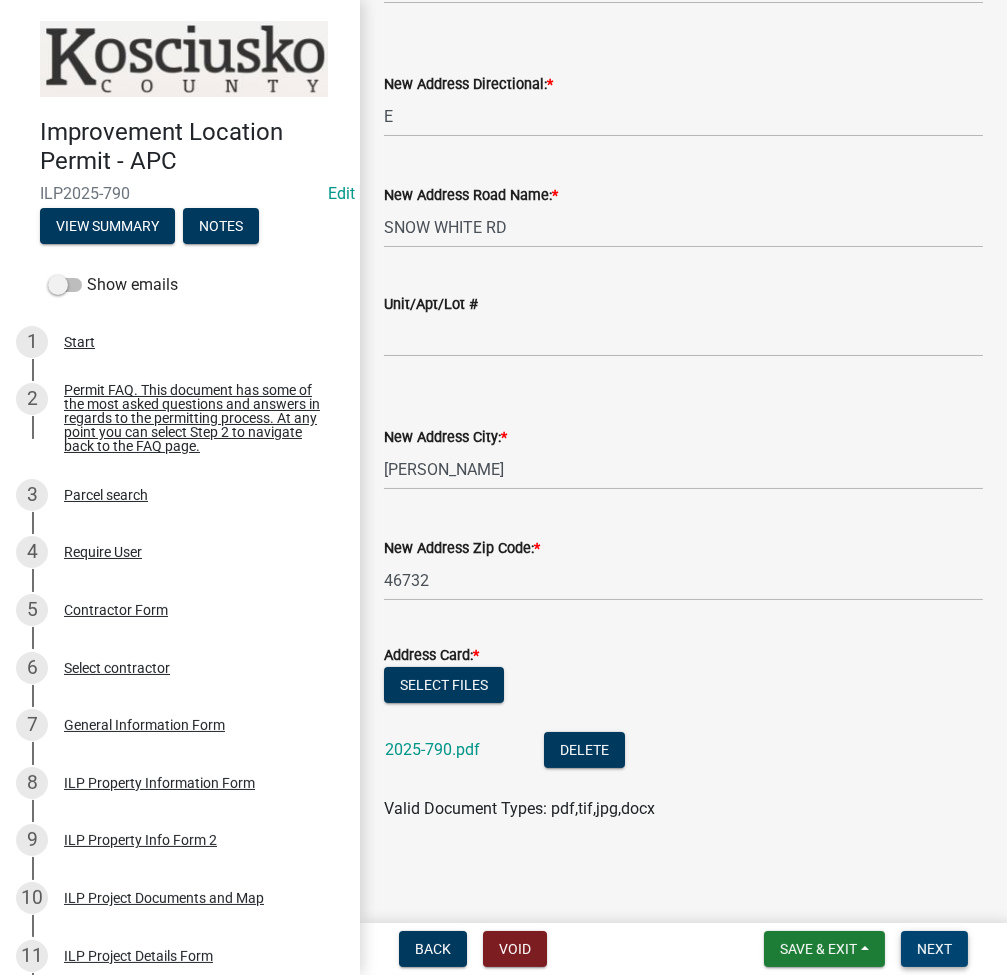 click on "Next" at bounding box center (934, 949) 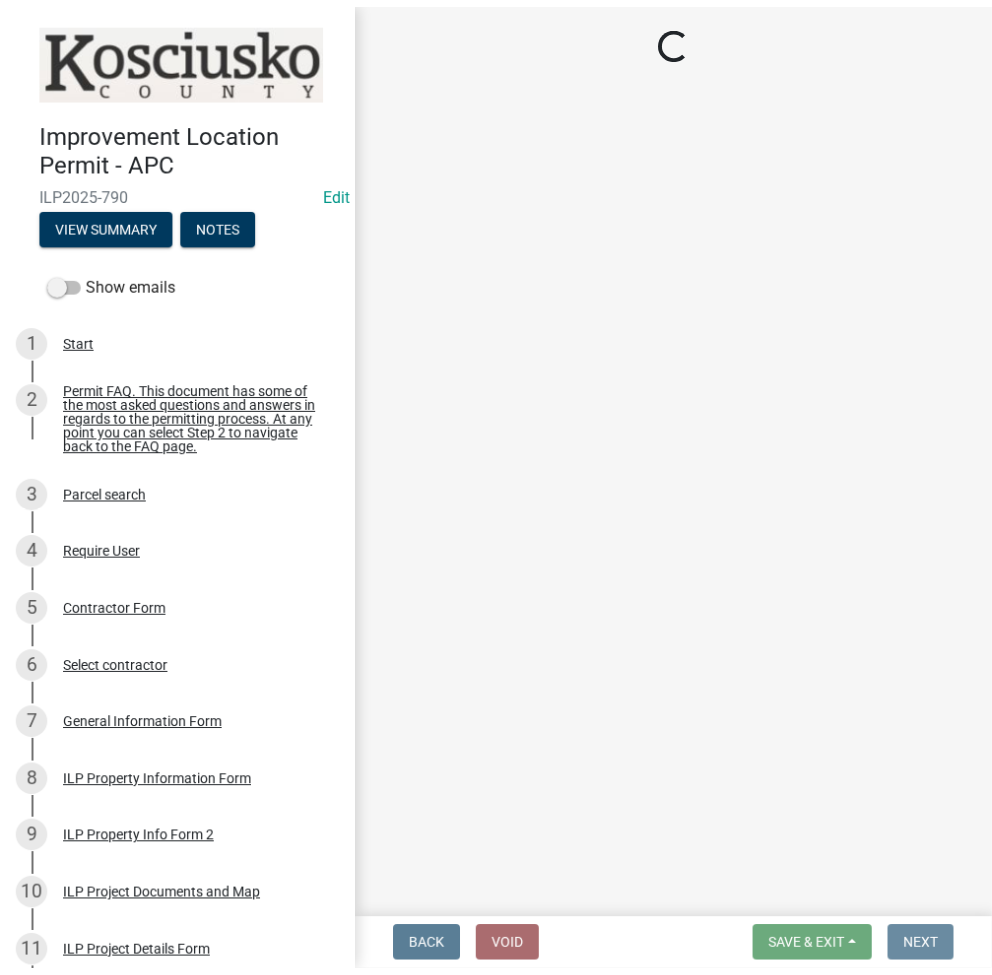 scroll, scrollTop: 0, scrollLeft: 0, axis: both 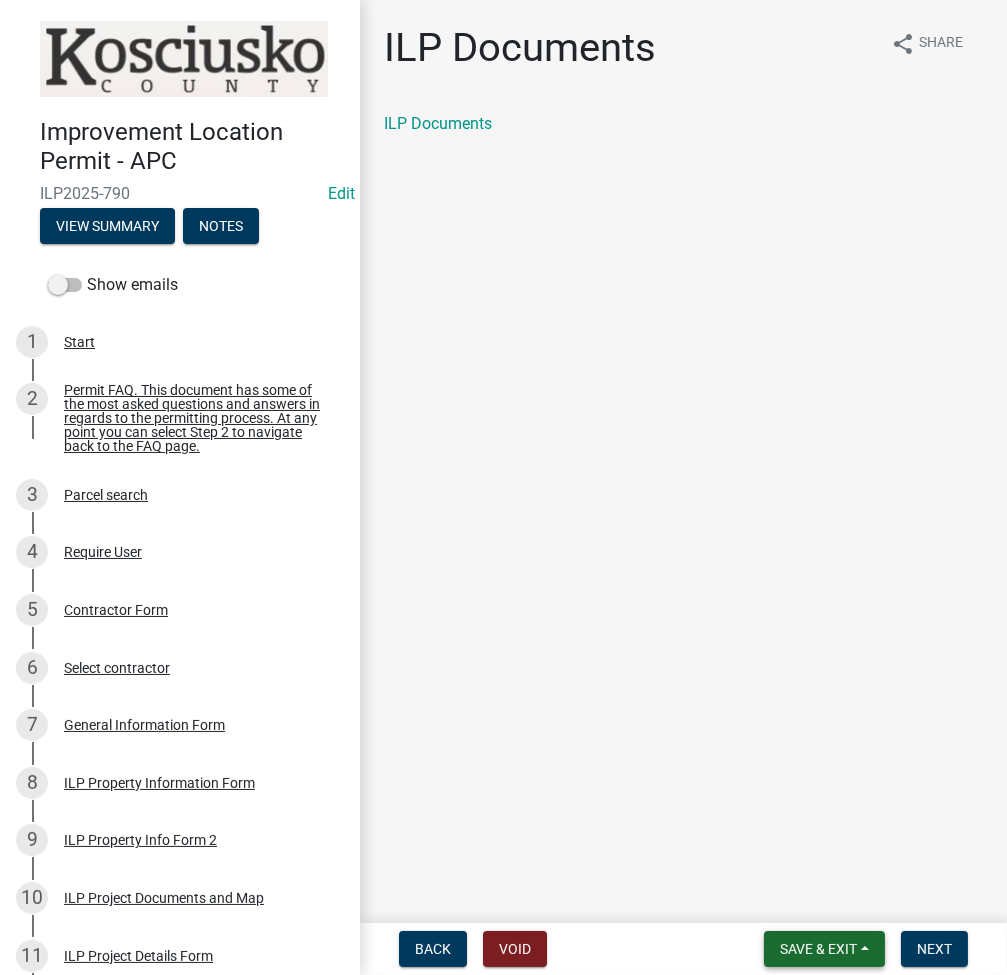 click on "Save & Exit" at bounding box center (818, 949) 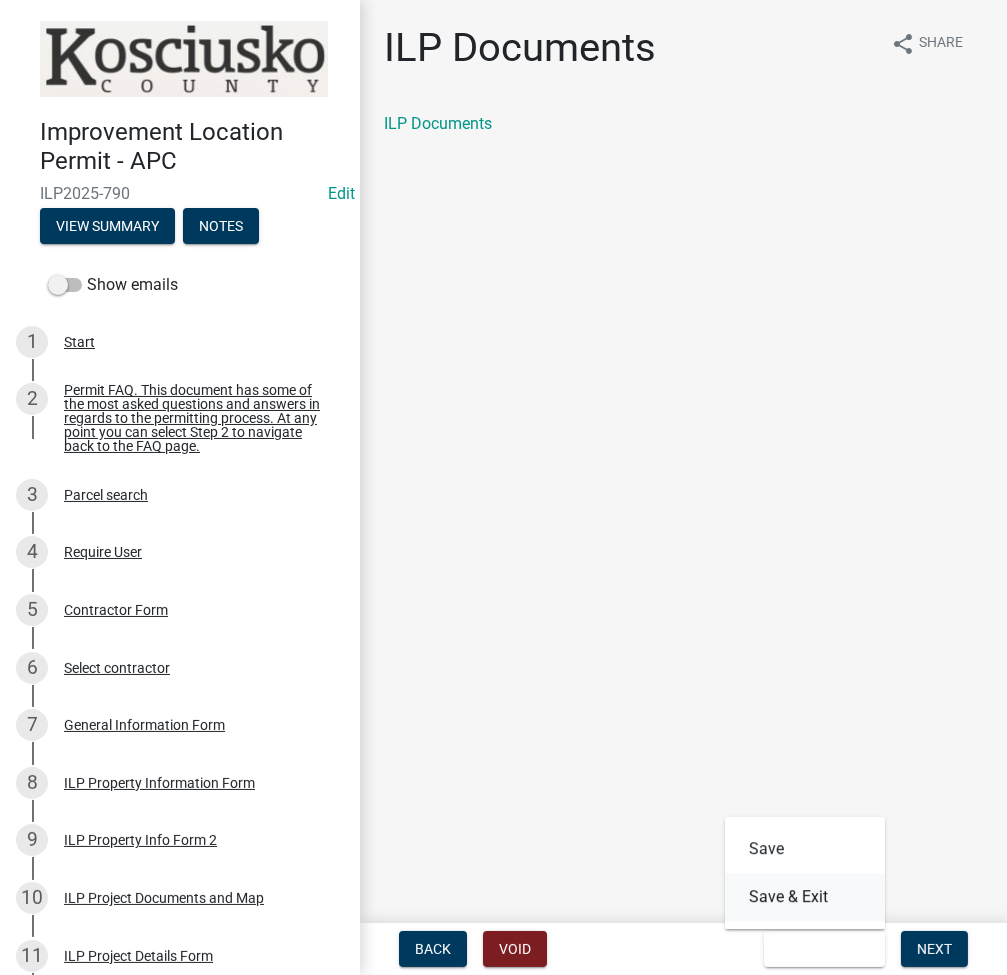 click on "Save & Exit" at bounding box center (805, 897) 